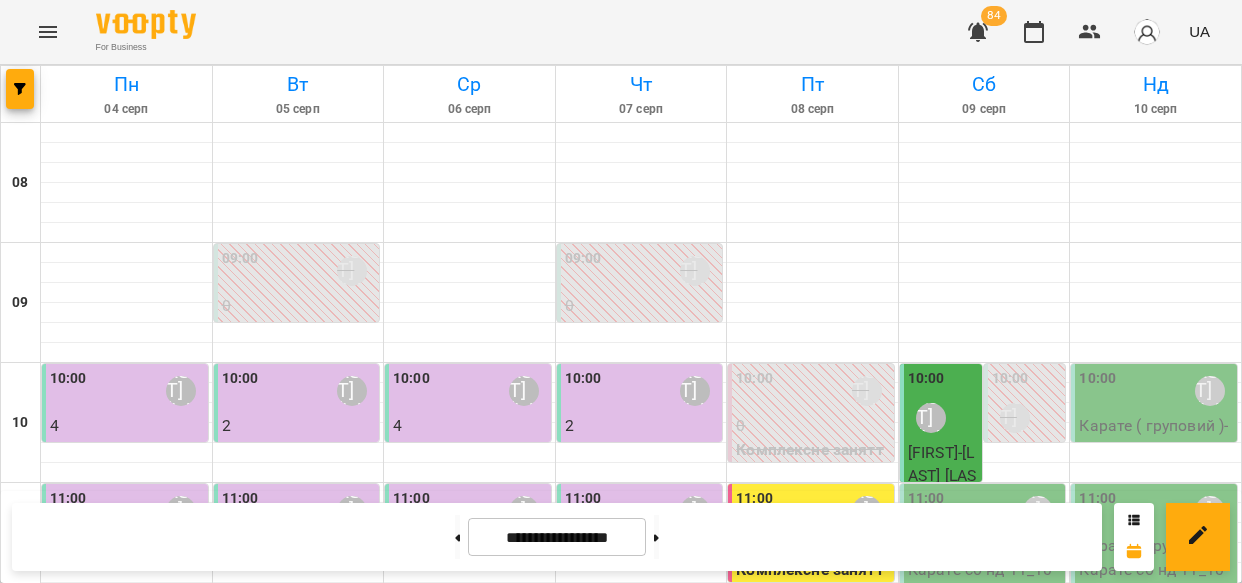 scroll, scrollTop: 0, scrollLeft: 0, axis: both 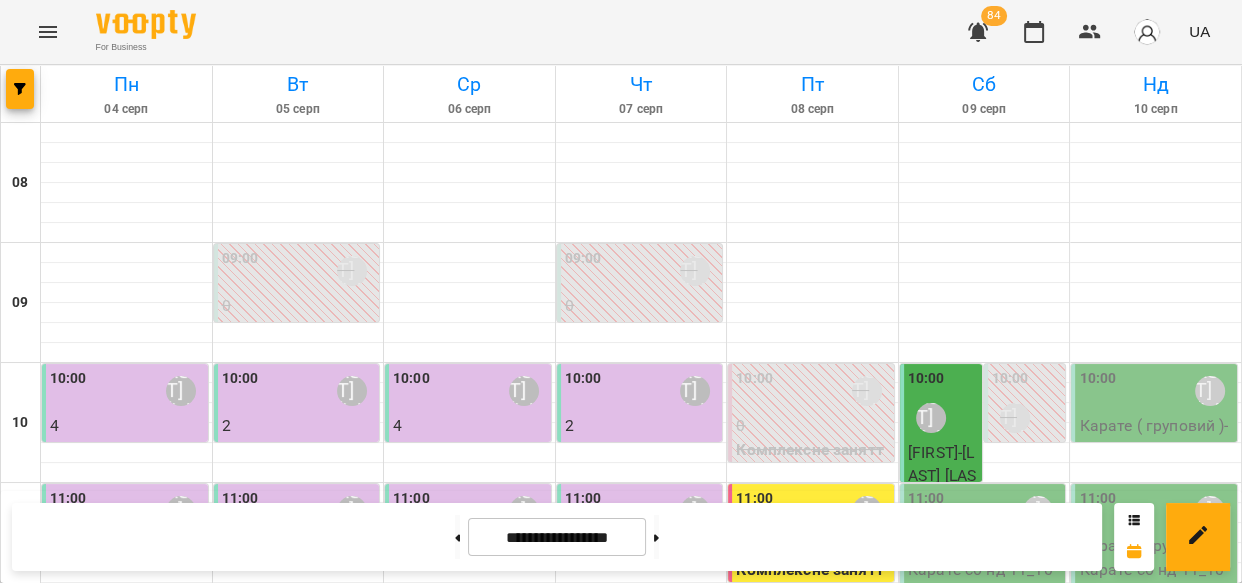 click on "Карате ( груповий ) - Карате сб нд 11_10" at bounding box center (985, 557) 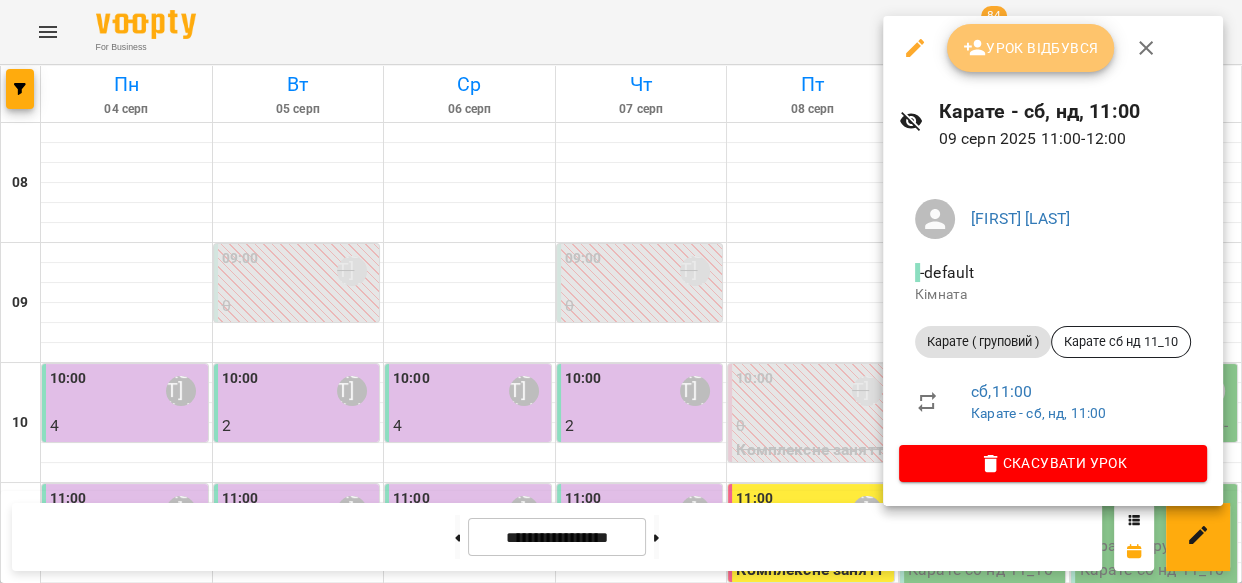 click on "Урок відбувся" at bounding box center (1031, 48) 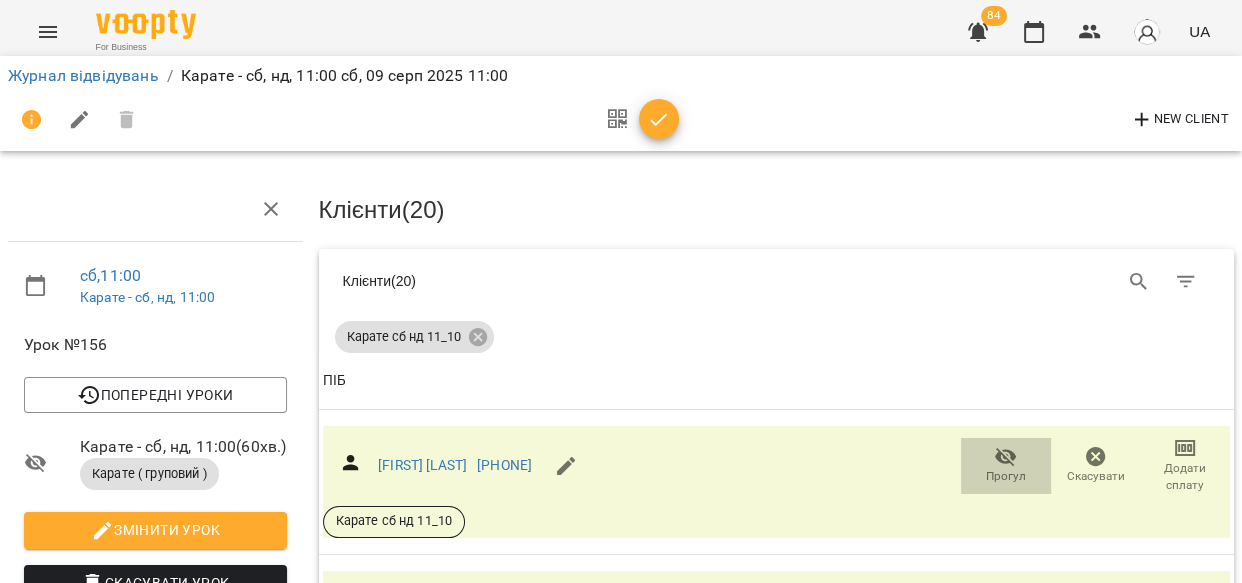 click on "Прогул" at bounding box center [1006, 476] 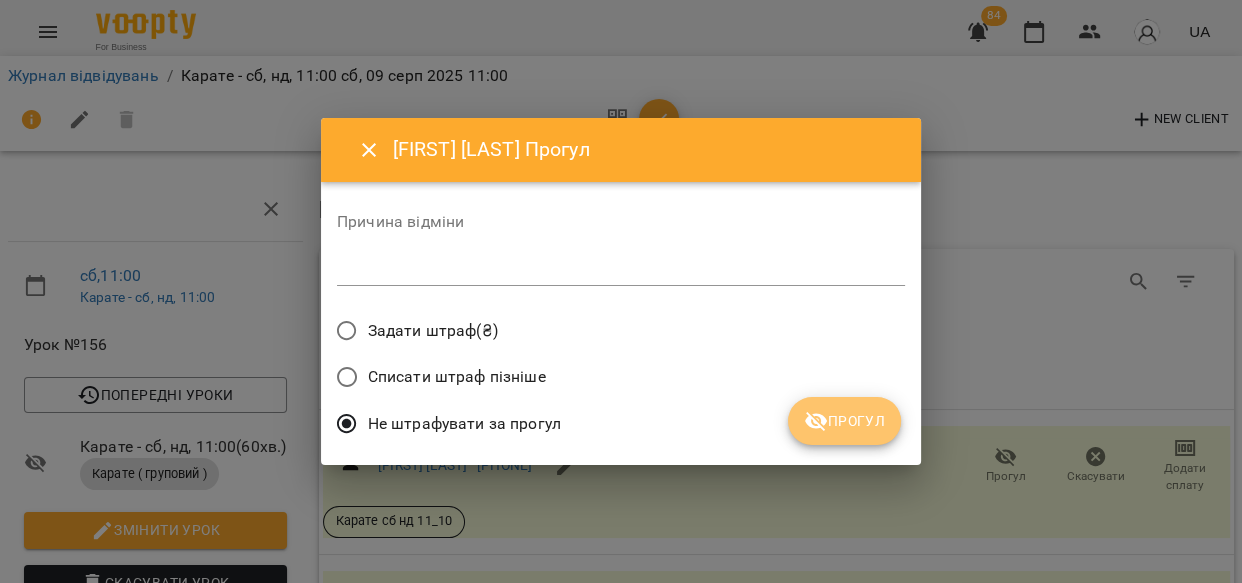 click on "Прогул" at bounding box center [844, 421] 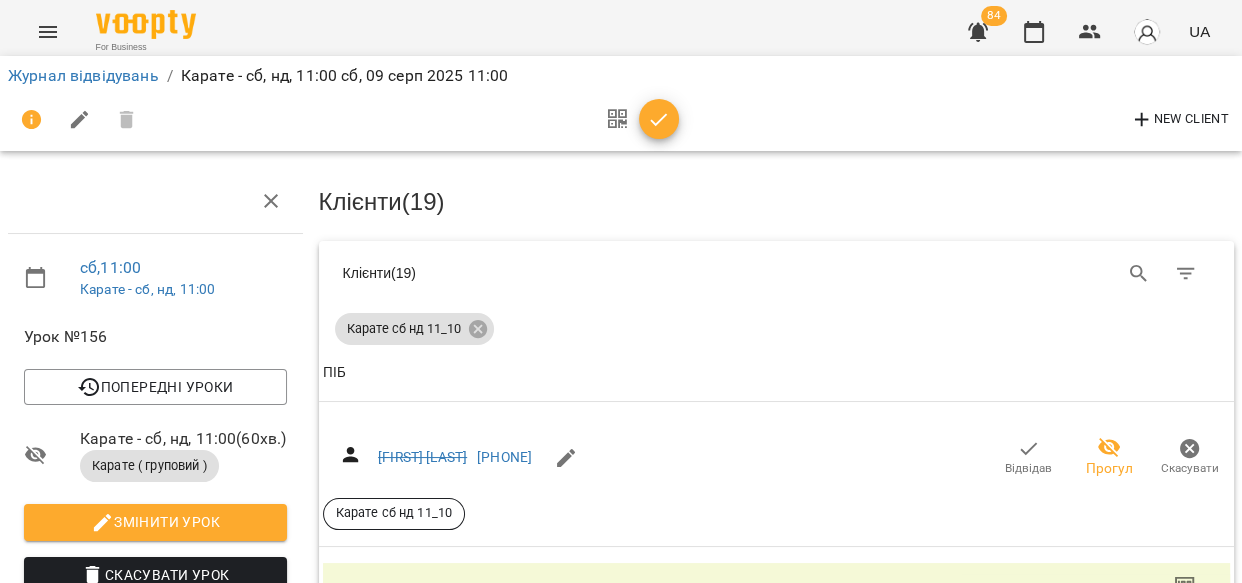 scroll, scrollTop: 254, scrollLeft: 0, axis: vertical 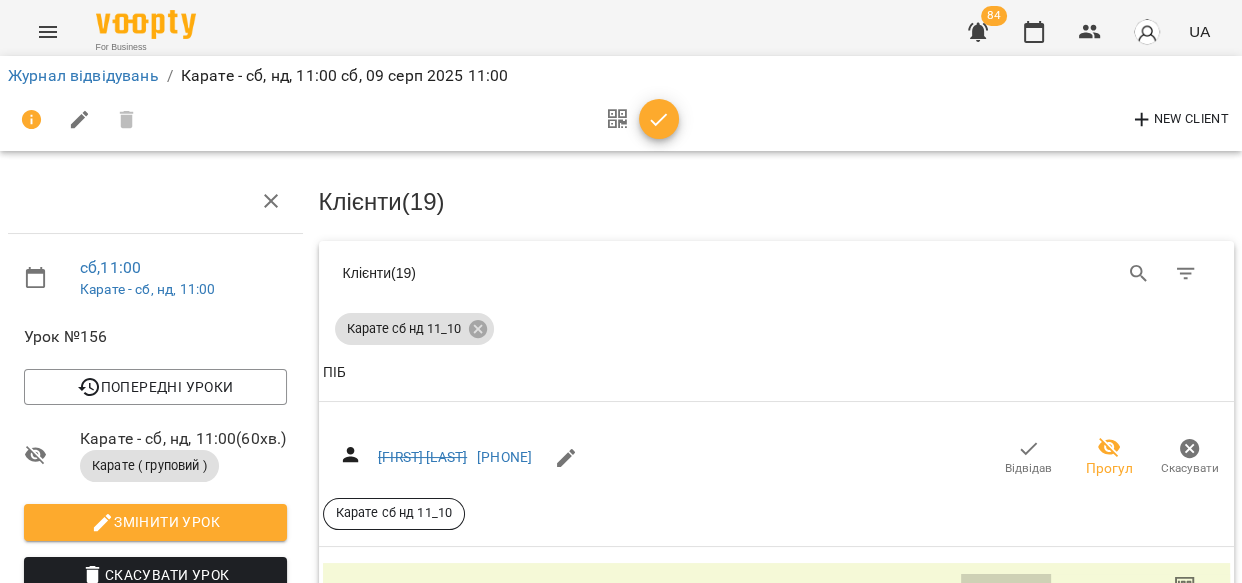 click on "Прогул" at bounding box center (1006, 613) 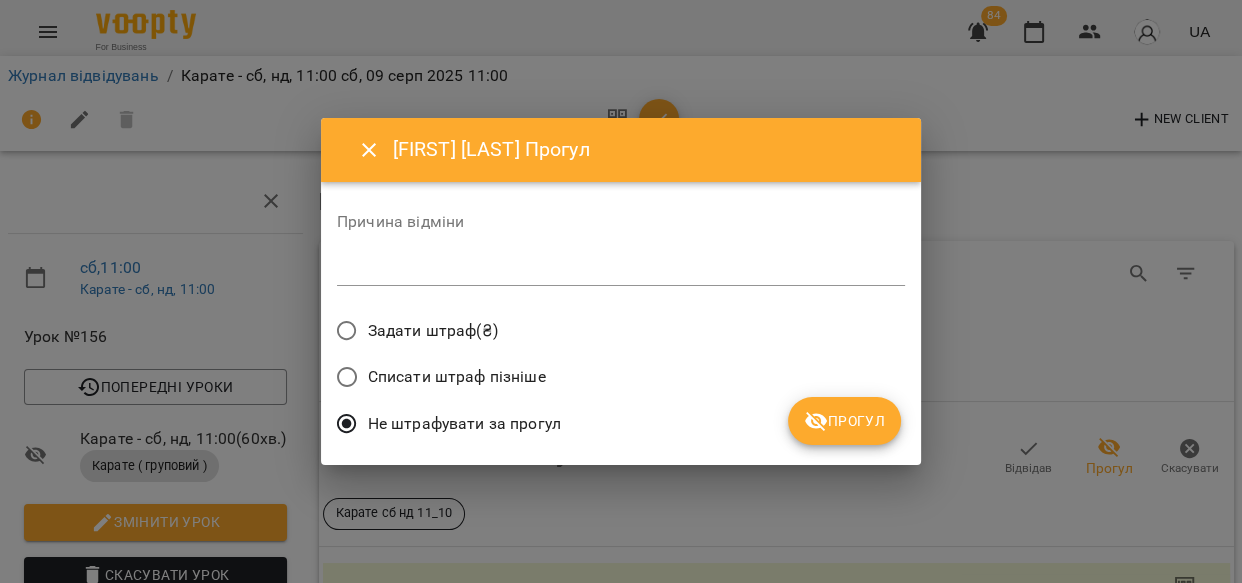 click on "Прогул" at bounding box center [844, 421] 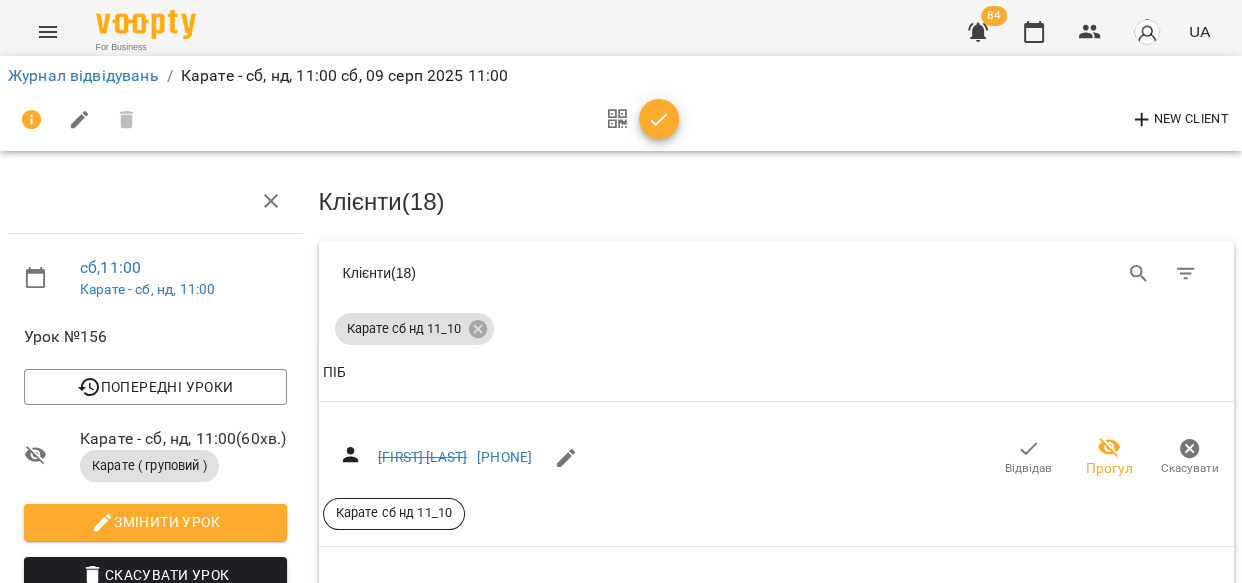 scroll, scrollTop: 497, scrollLeft: 0, axis: vertical 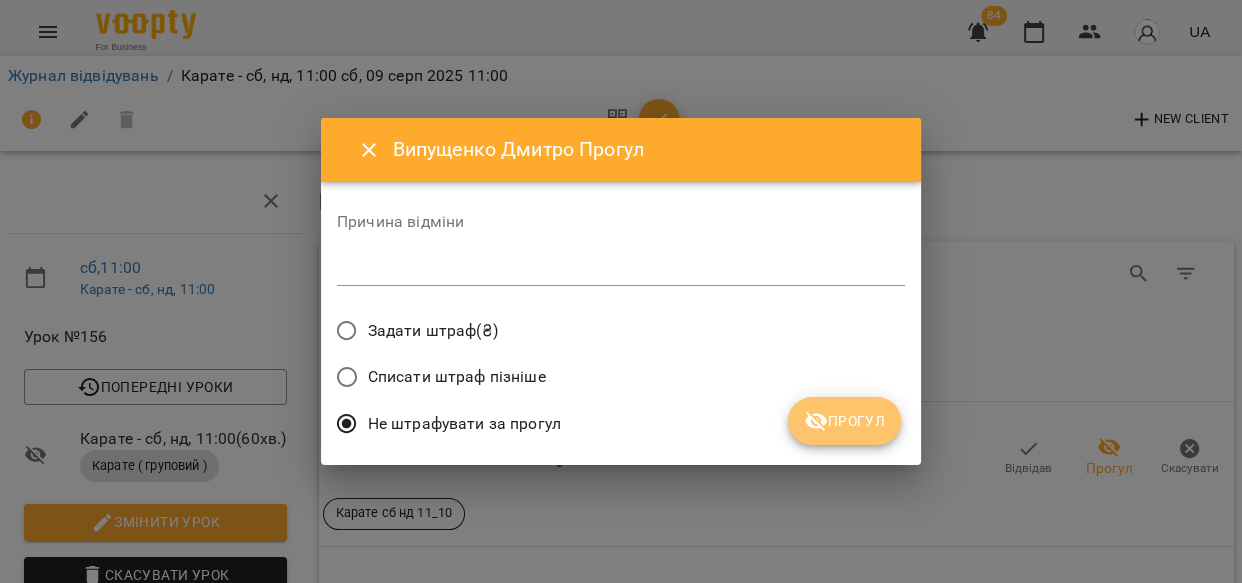 click on "Прогул" at bounding box center (844, 421) 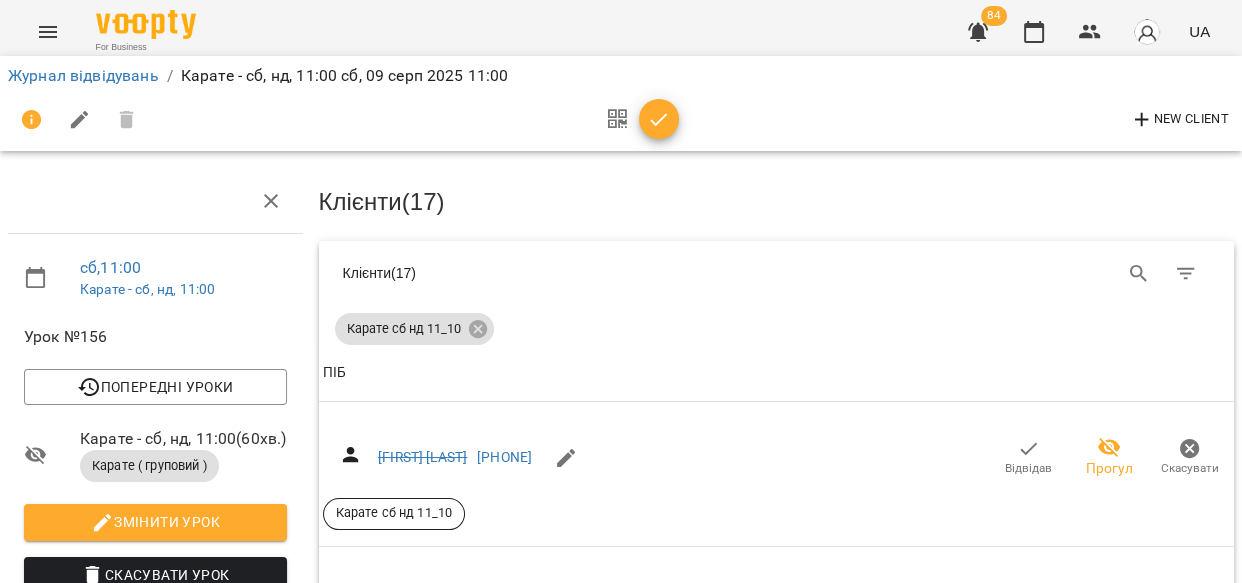 scroll, scrollTop: 727, scrollLeft: 0, axis: vertical 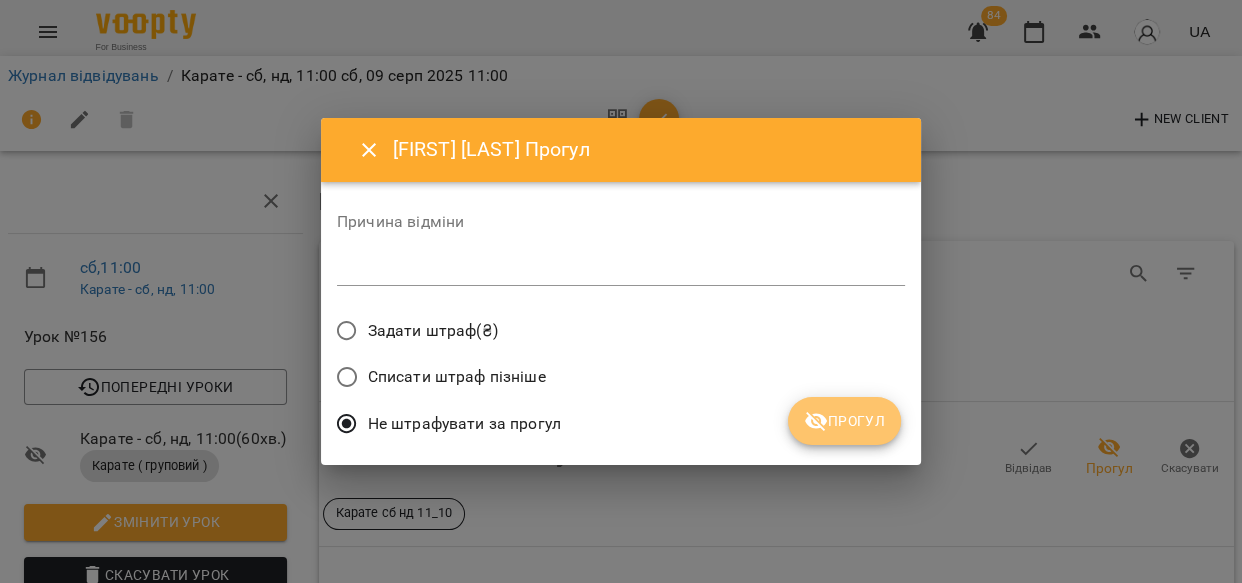 click on "Прогул" at bounding box center (844, 421) 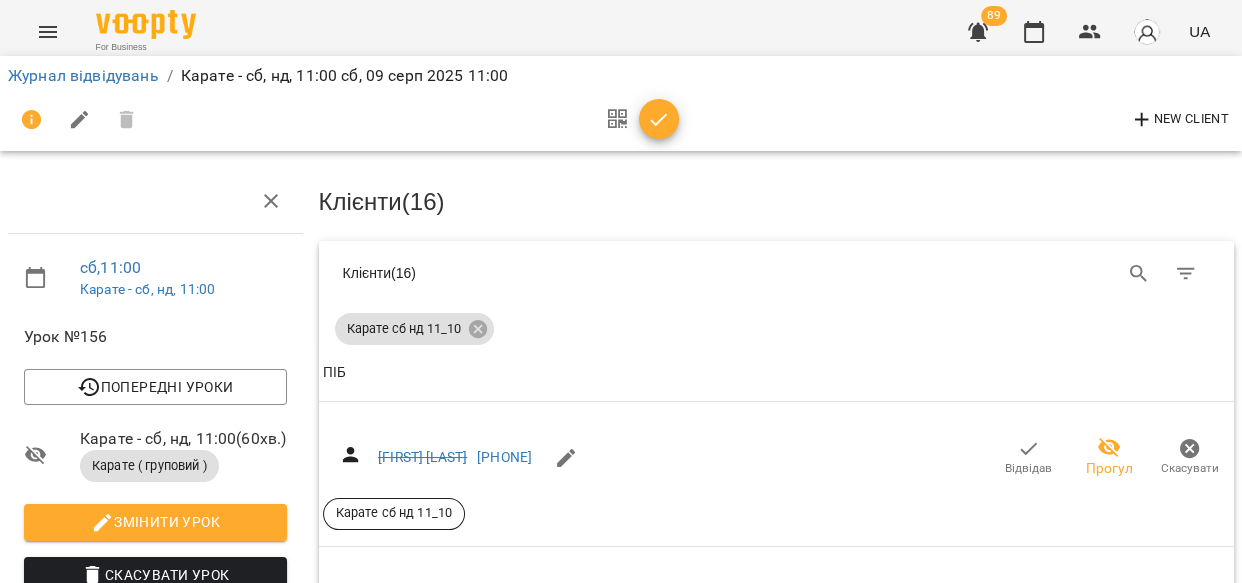 scroll, scrollTop: 1441, scrollLeft: 0, axis: vertical 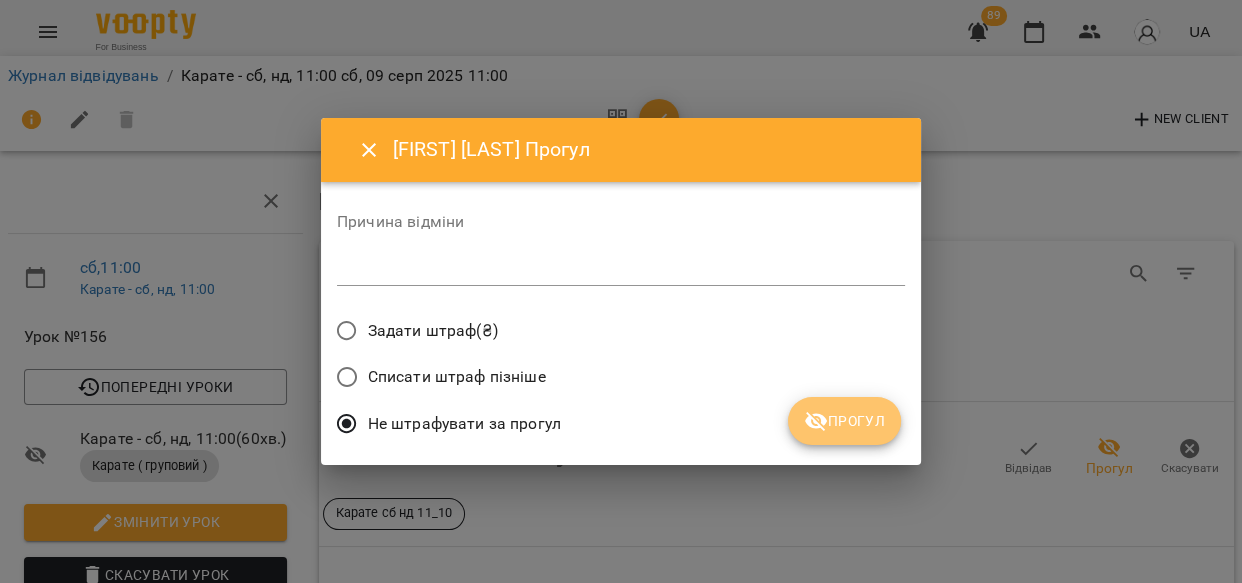 click on "Прогул" at bounding box center (844, 421) 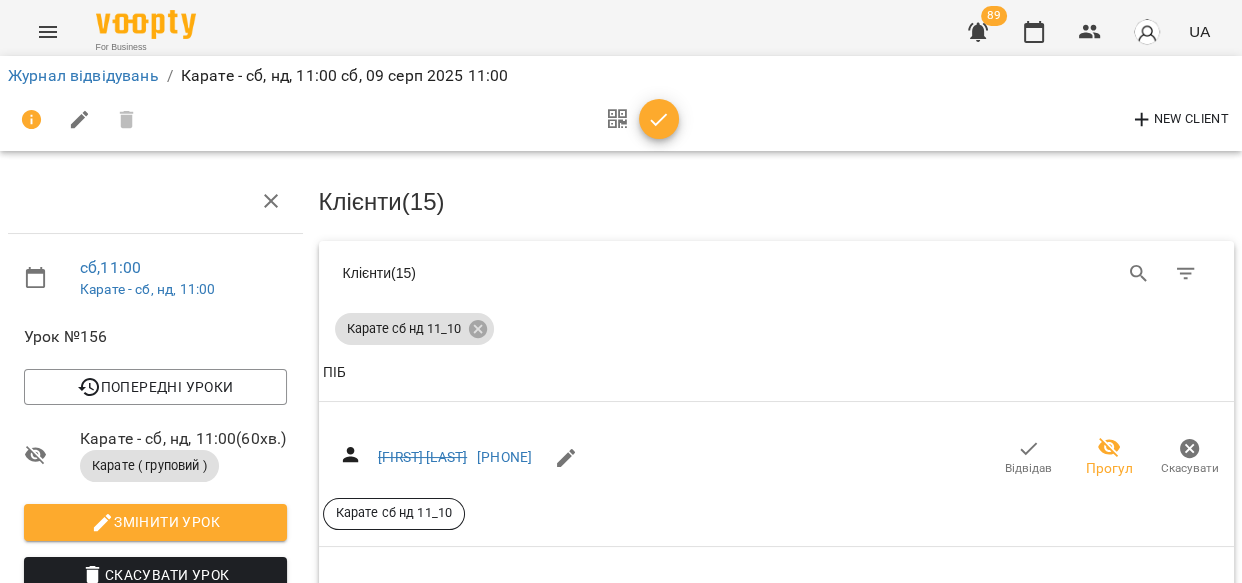 scroll, scrollTop: 2072, scrollLeft: 0, axis: vertical 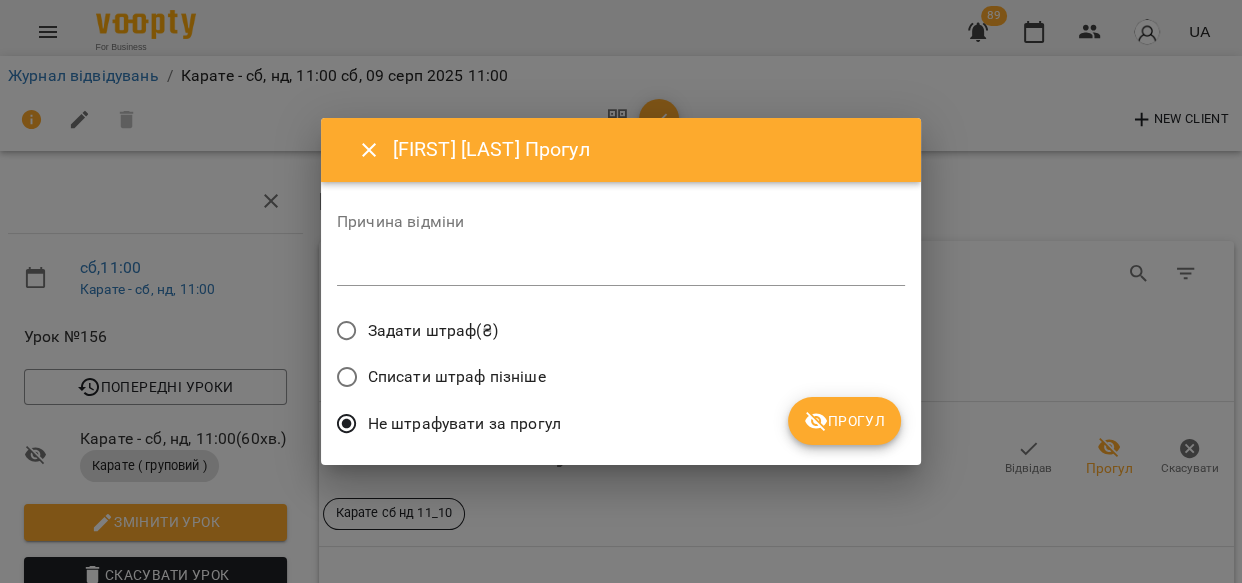 click on "Прогул" at bounding box center (844, 421) 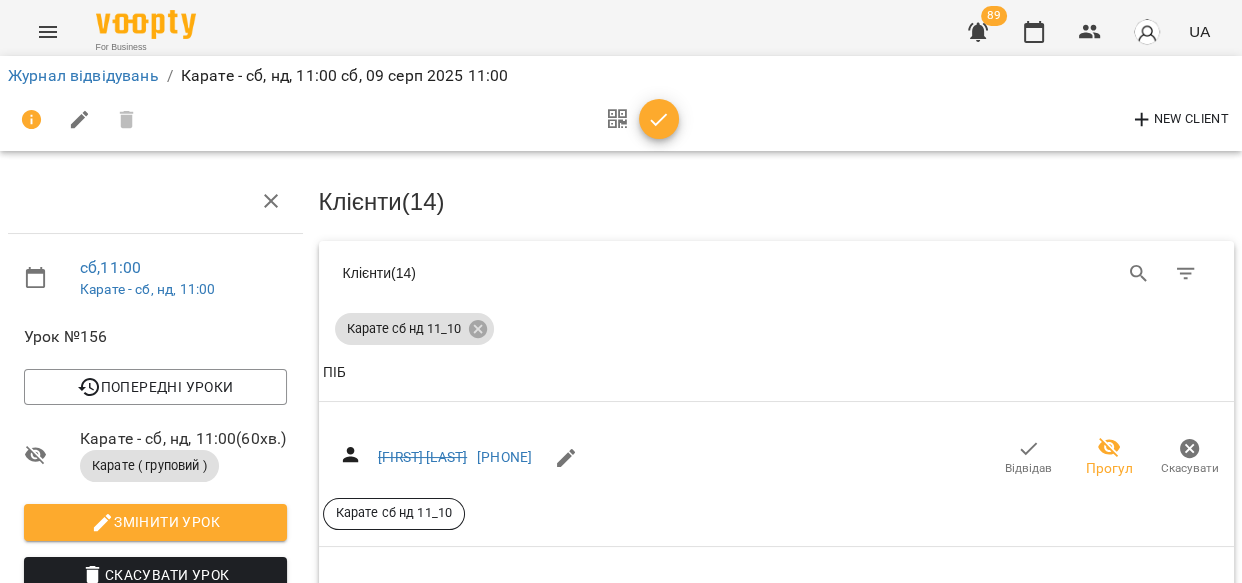 scroll, scrollTop: 2375, scrollLeft: 0, axis: vertical 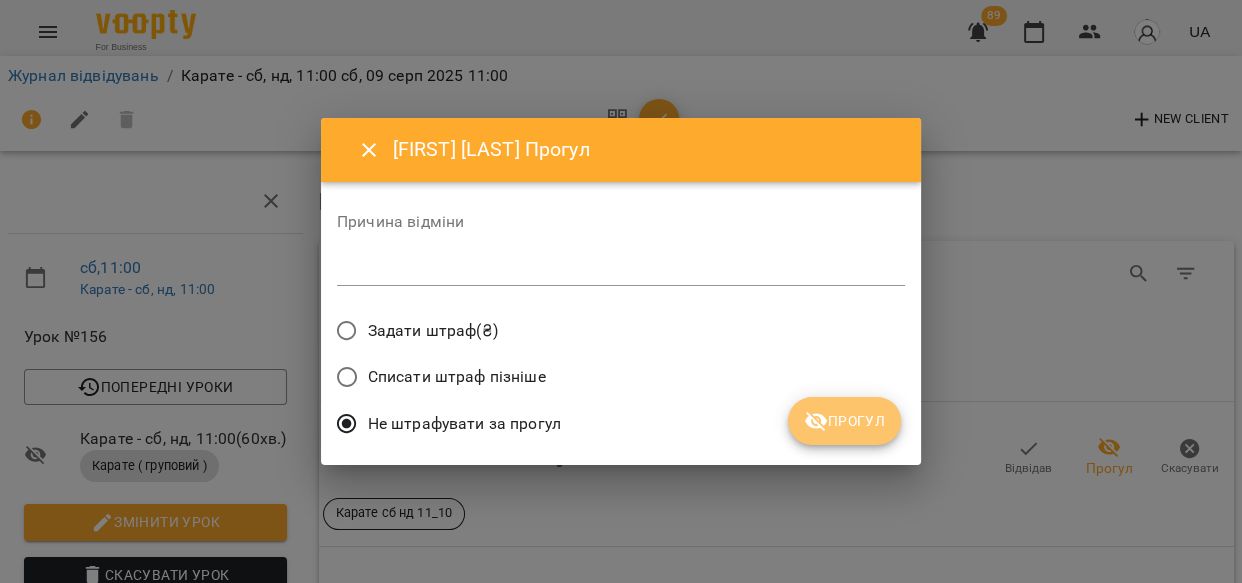 click on "Прогул" at bounding box center (844, 421) 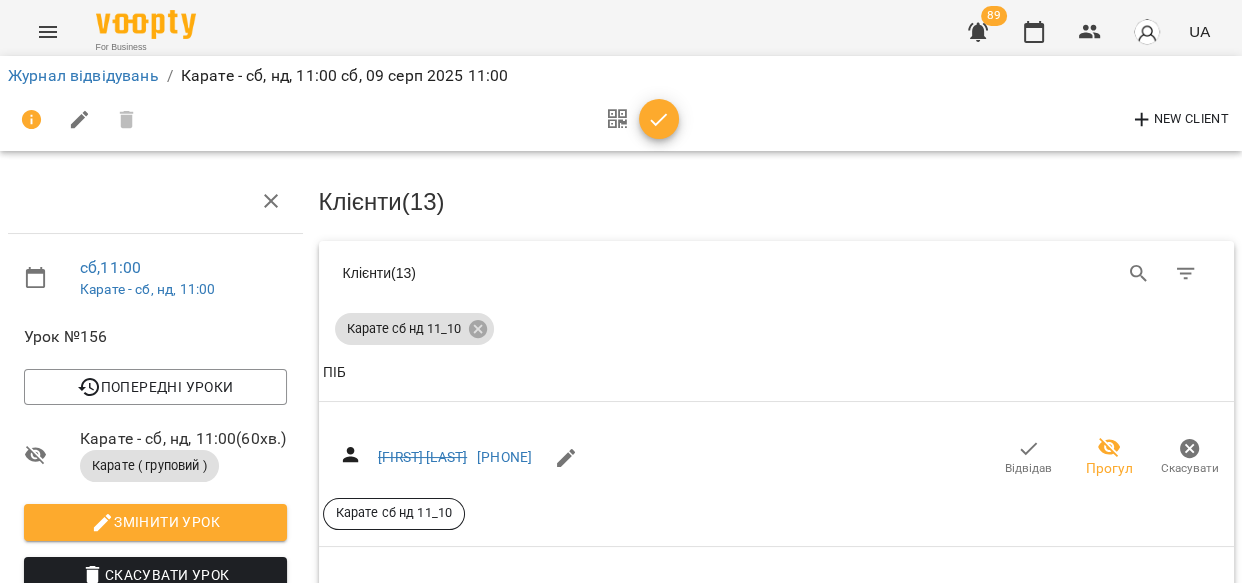 click on "Прогул" at bounding box center [1006, 3220] 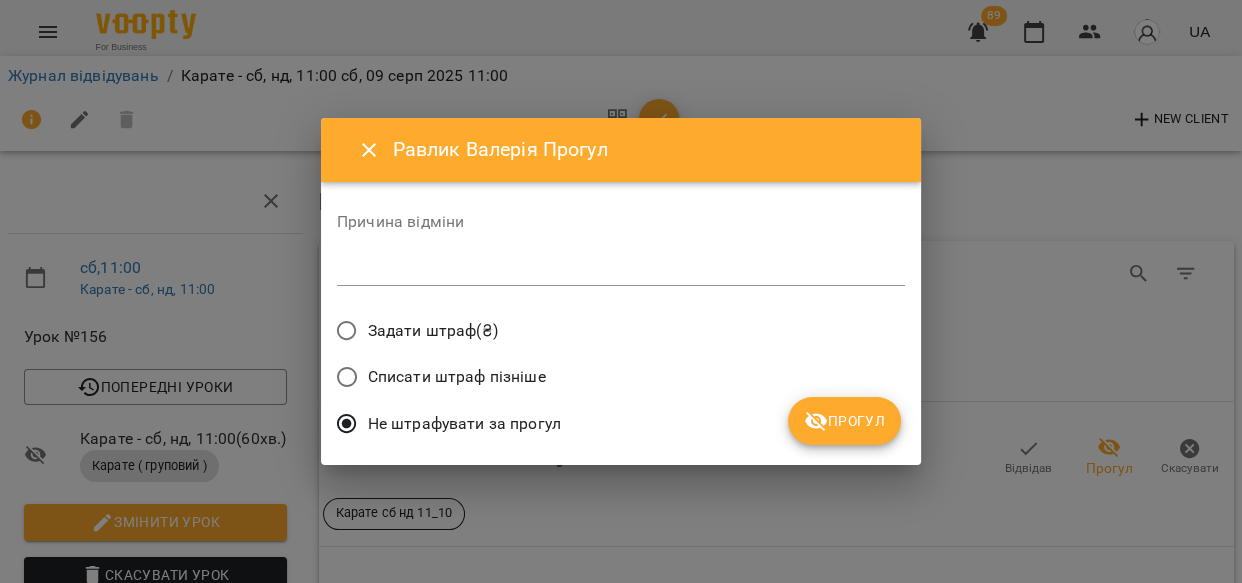 click on "Прогул" at bounding box center (844, 421) 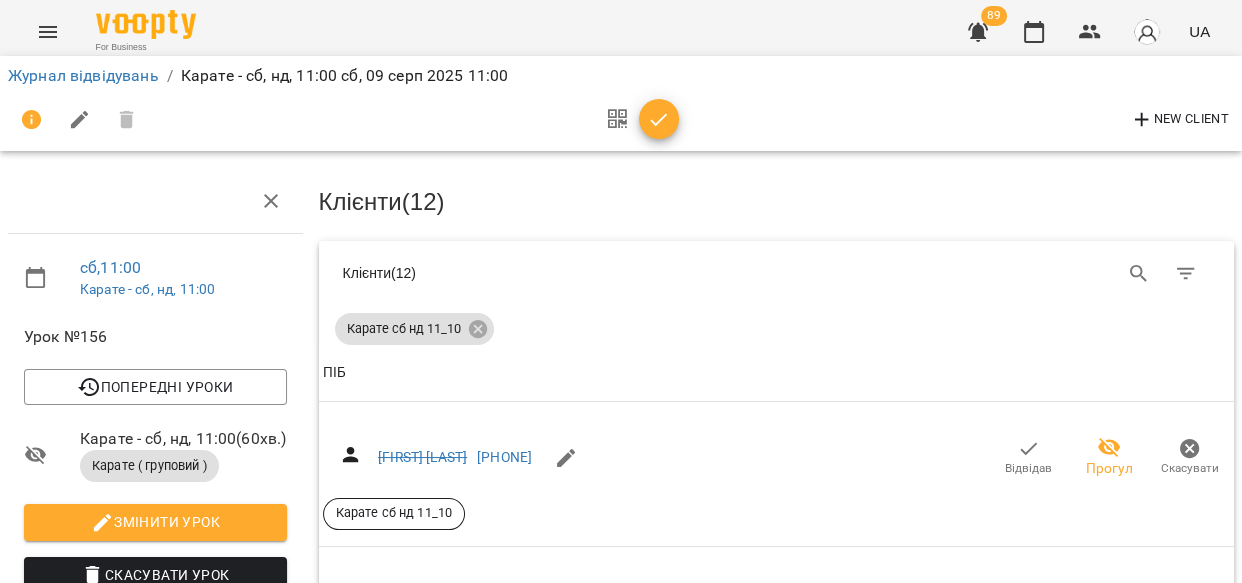 scroll, scrollTop: 3005, scrollLeft: 0, axis: vertical 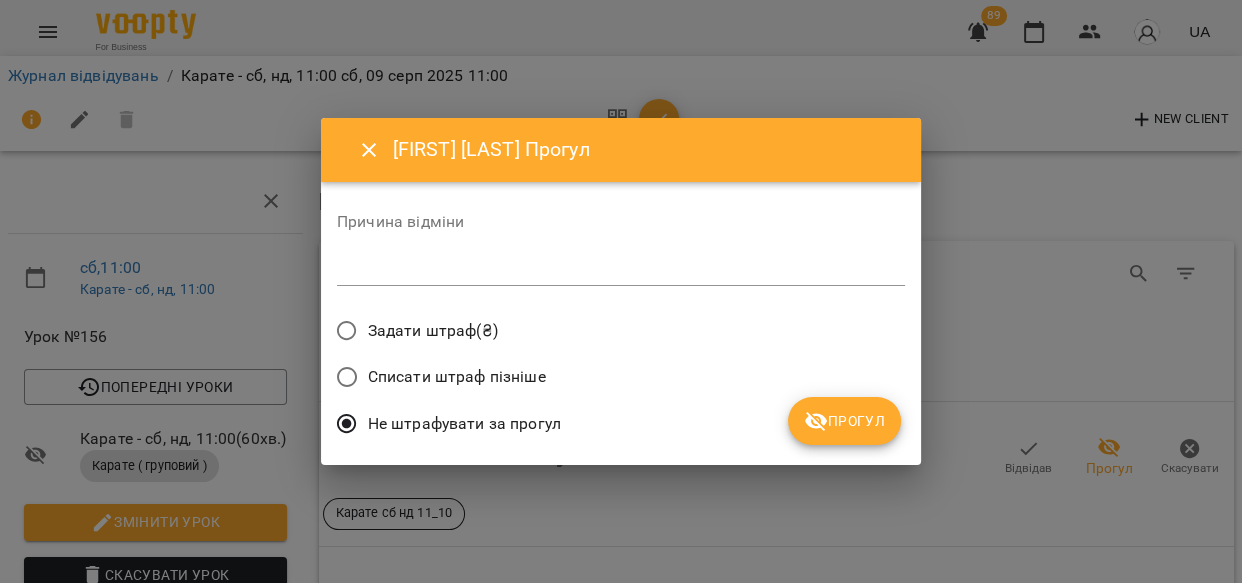click on "Прогул" at bounding box center [844, 421] 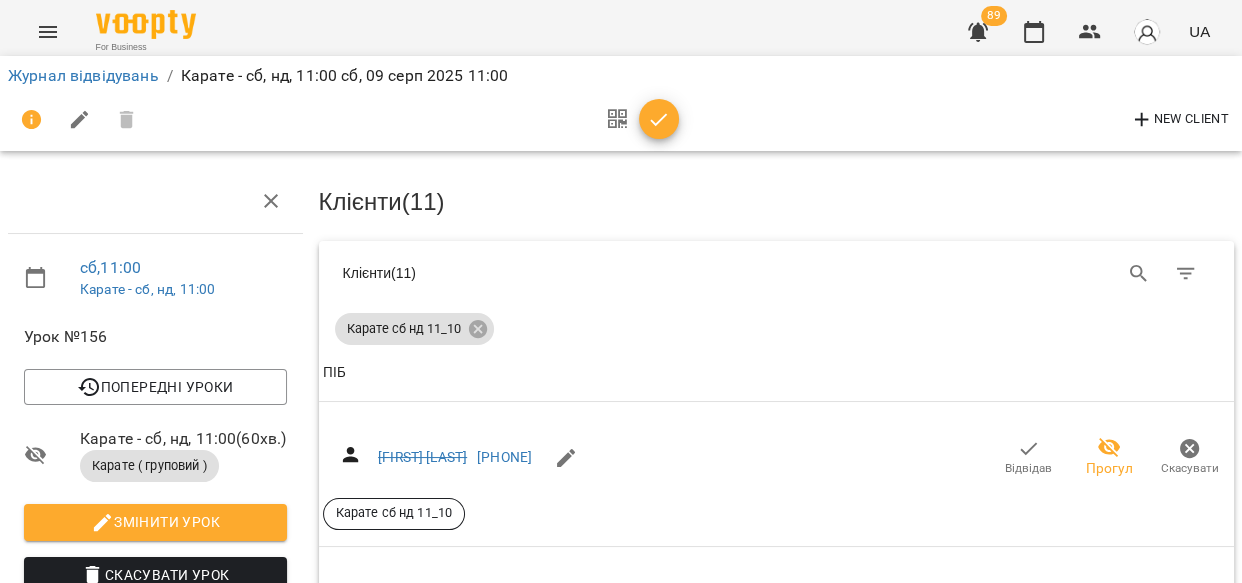 scroll, scrollTop: 3344, scrollLeft: 0, axis: vertical 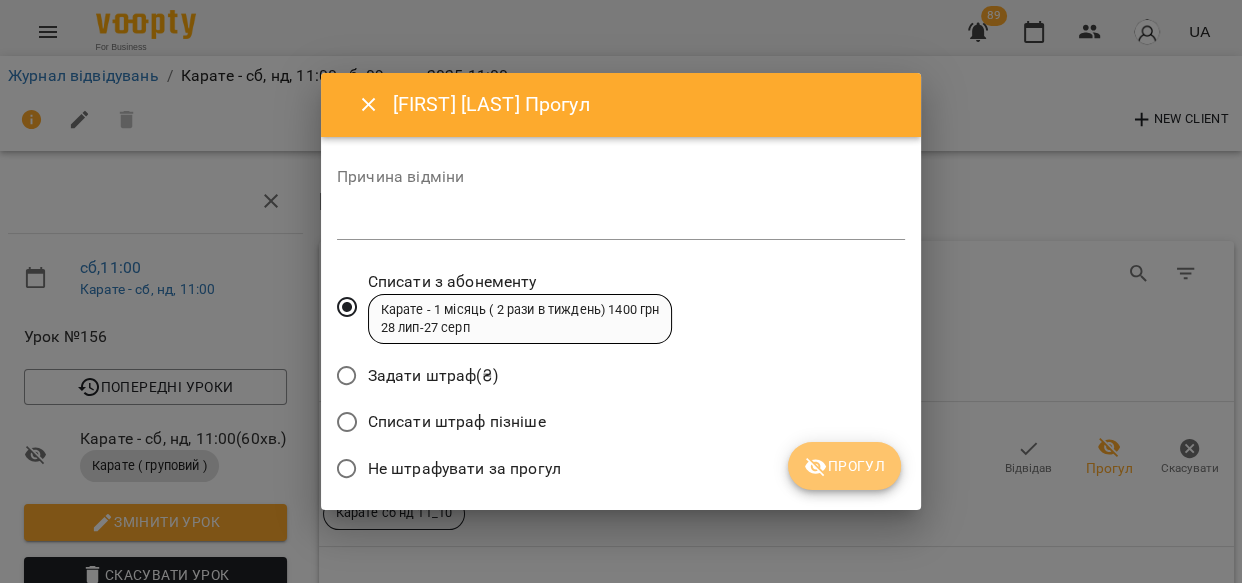 click on "Прогул" at bounding box center [844, 466] 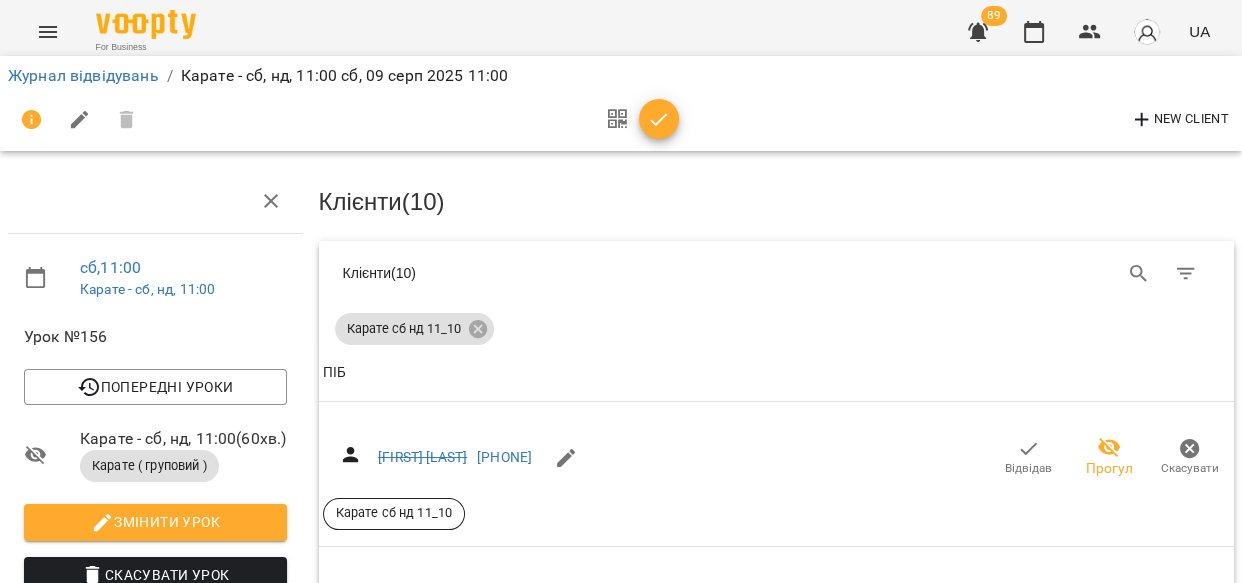 scroll, scrollTop: 0, scrollLeft: 0, axis: both 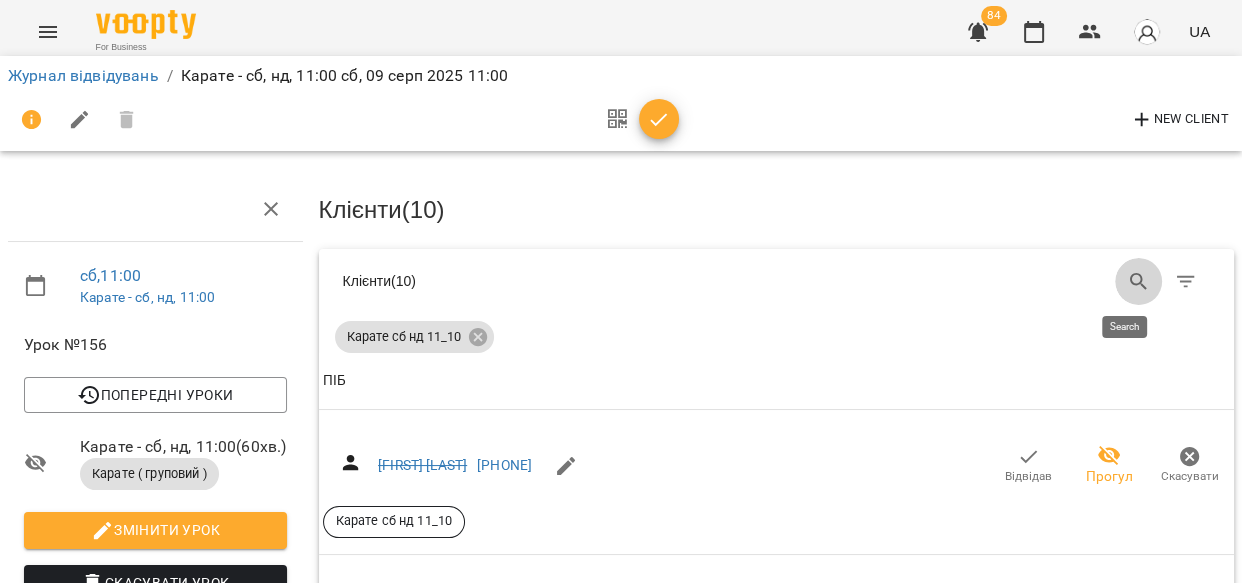 click 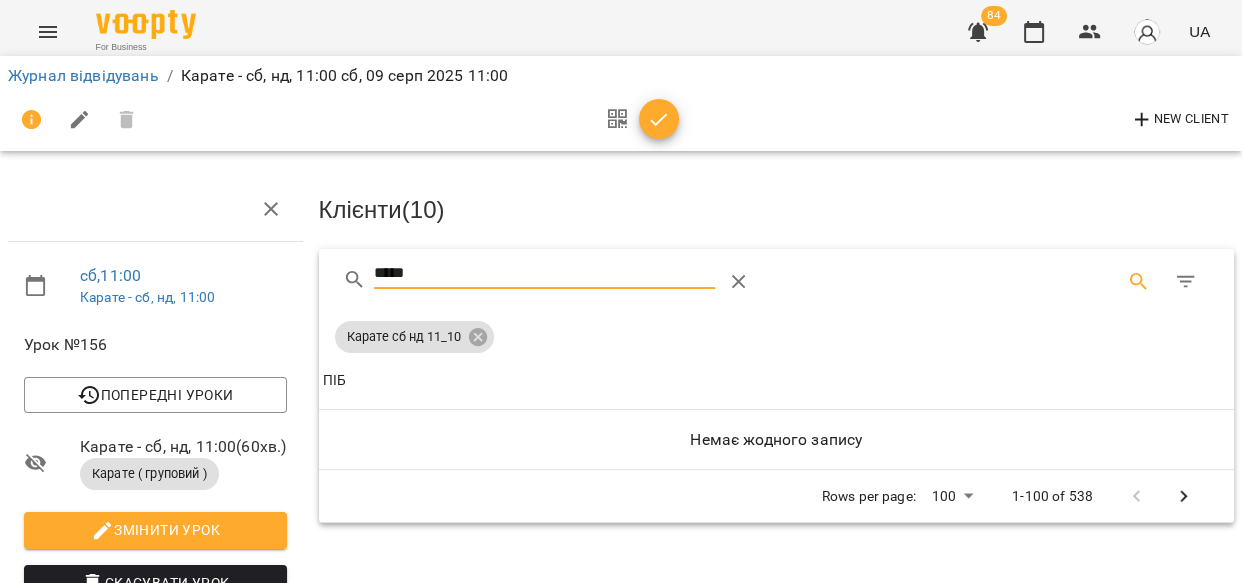 type on "*****" 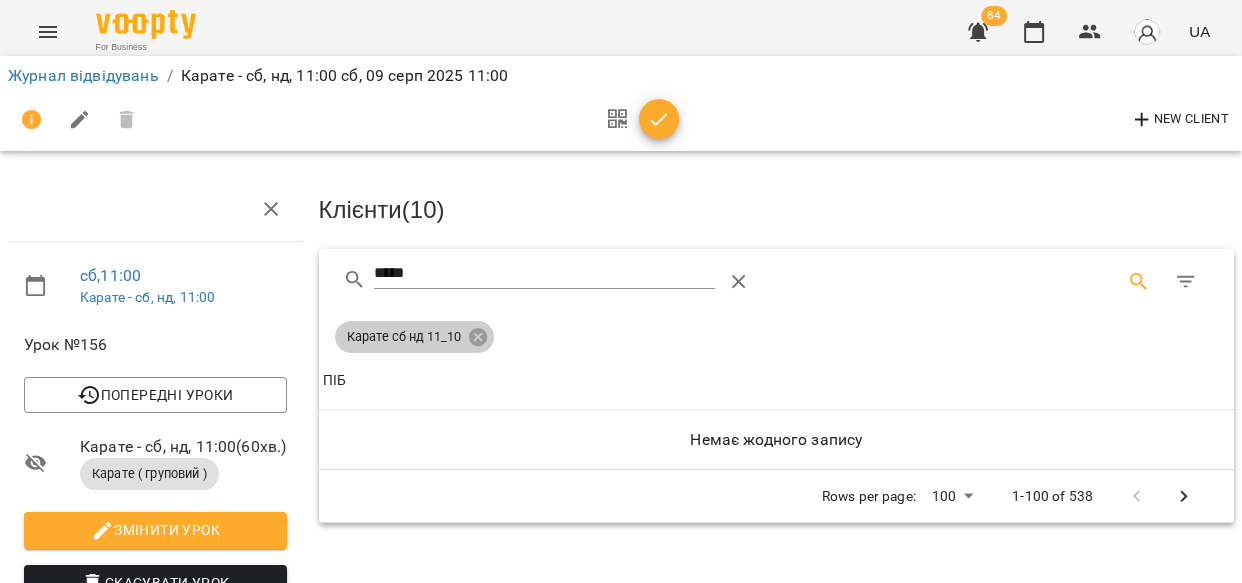 click 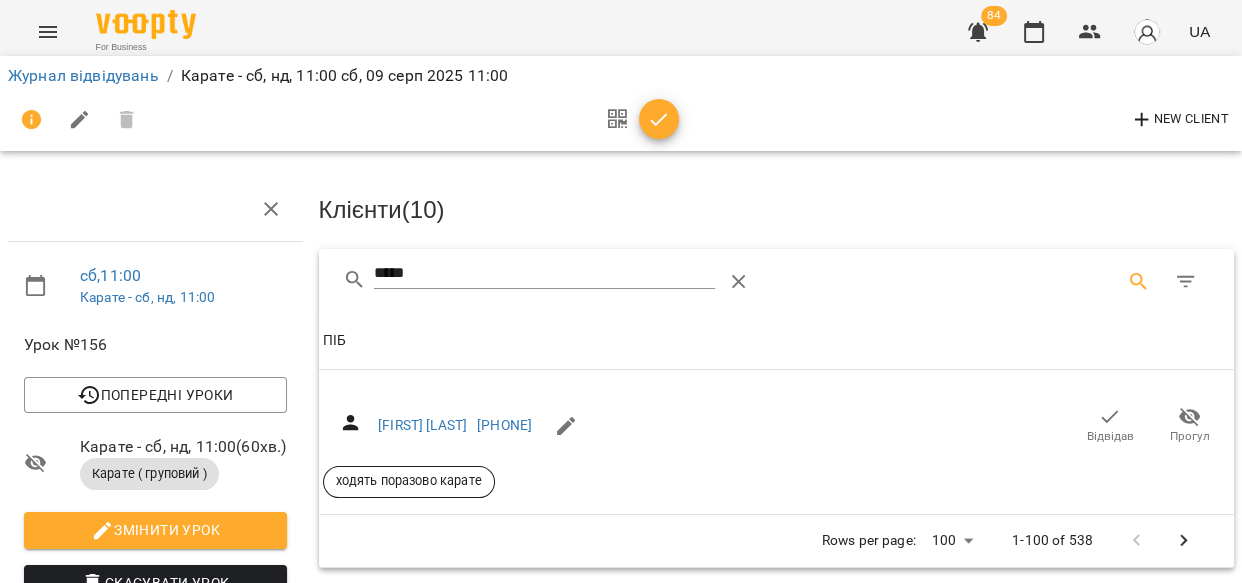 click 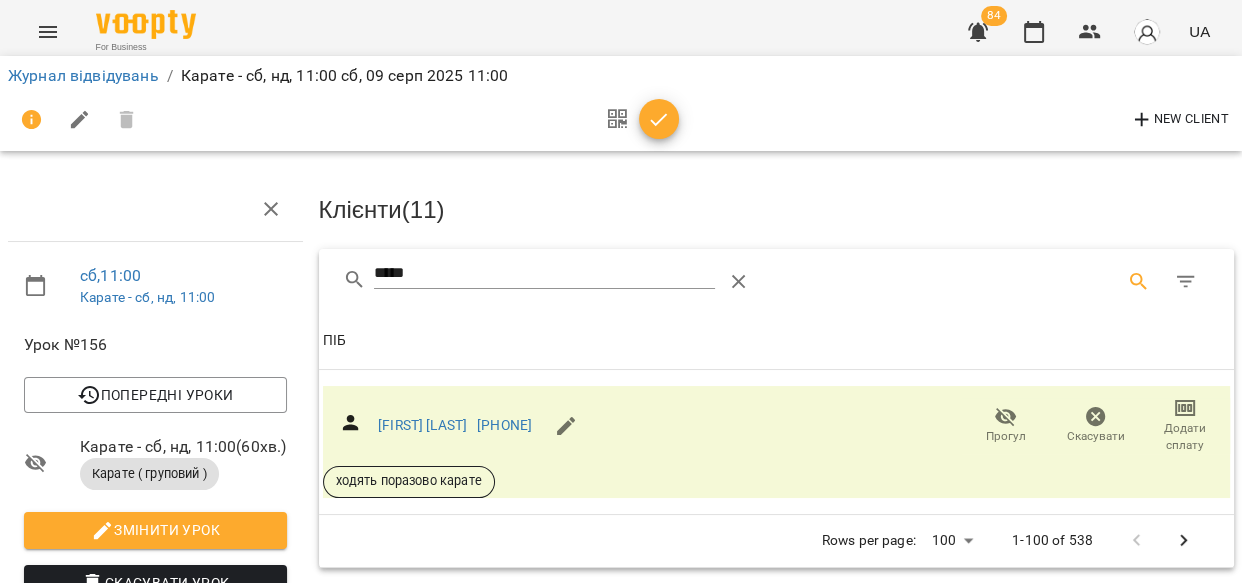 click on "Додати сплату" at bounding box center [1185, 437] 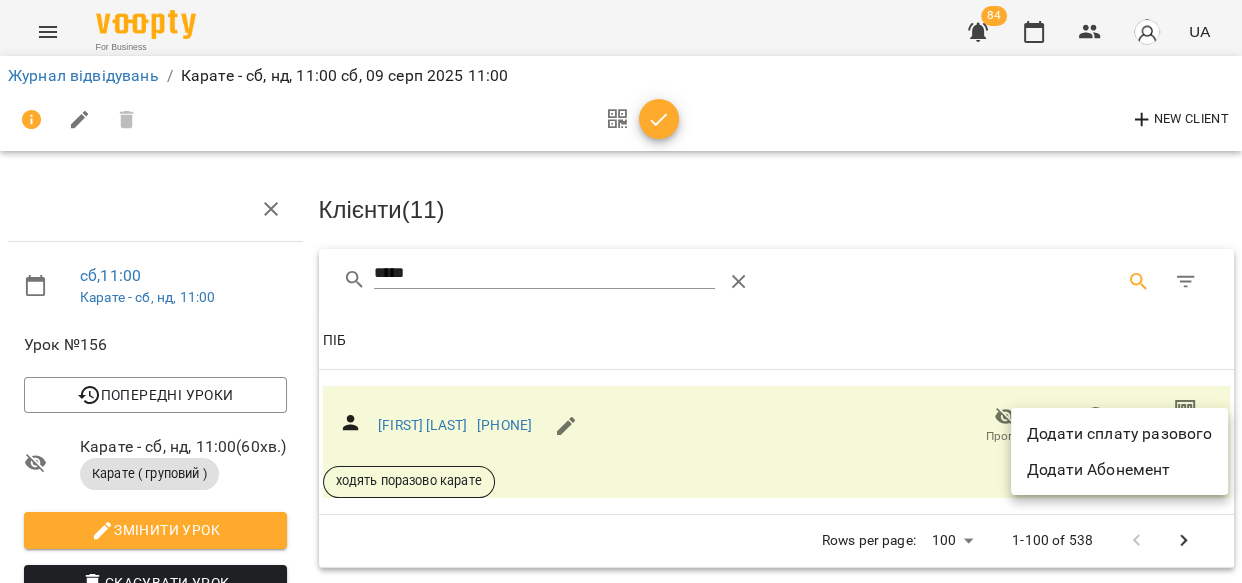 click on "Додати сплату разового" at bounding box center [1119, 434] 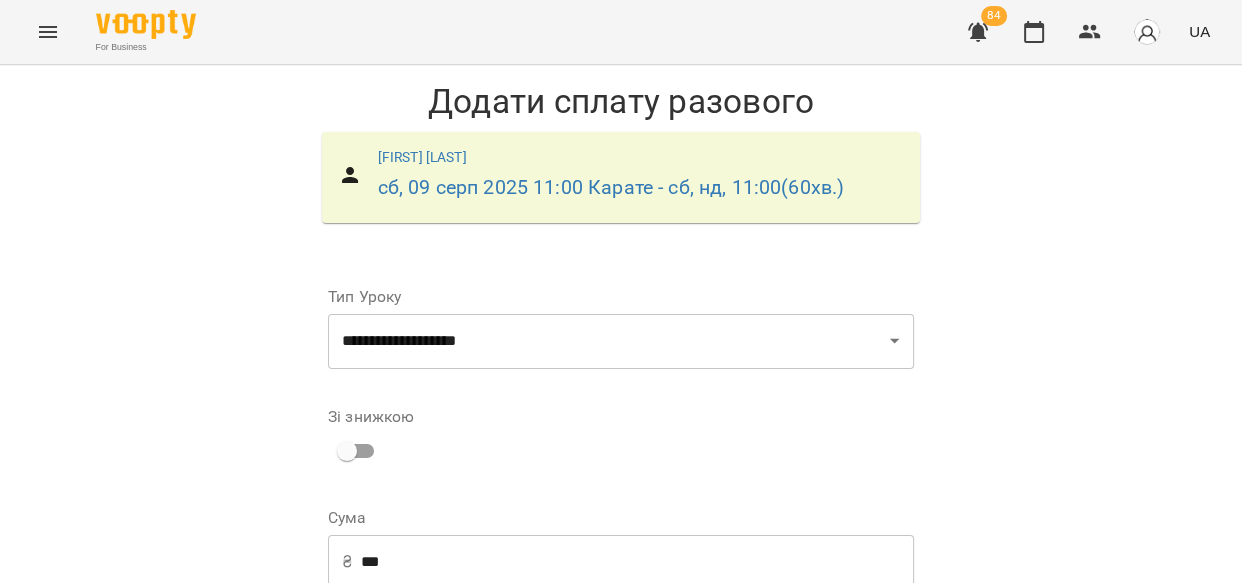 scroll, scrollTop: 298, scrollLeft: 0, axis: vertical 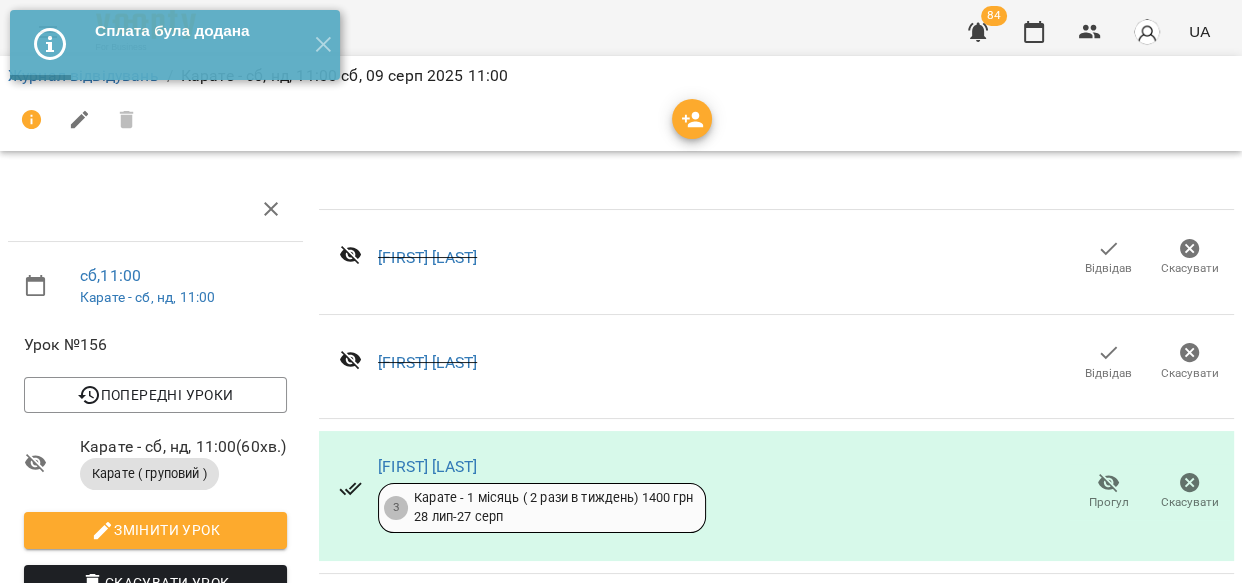 click 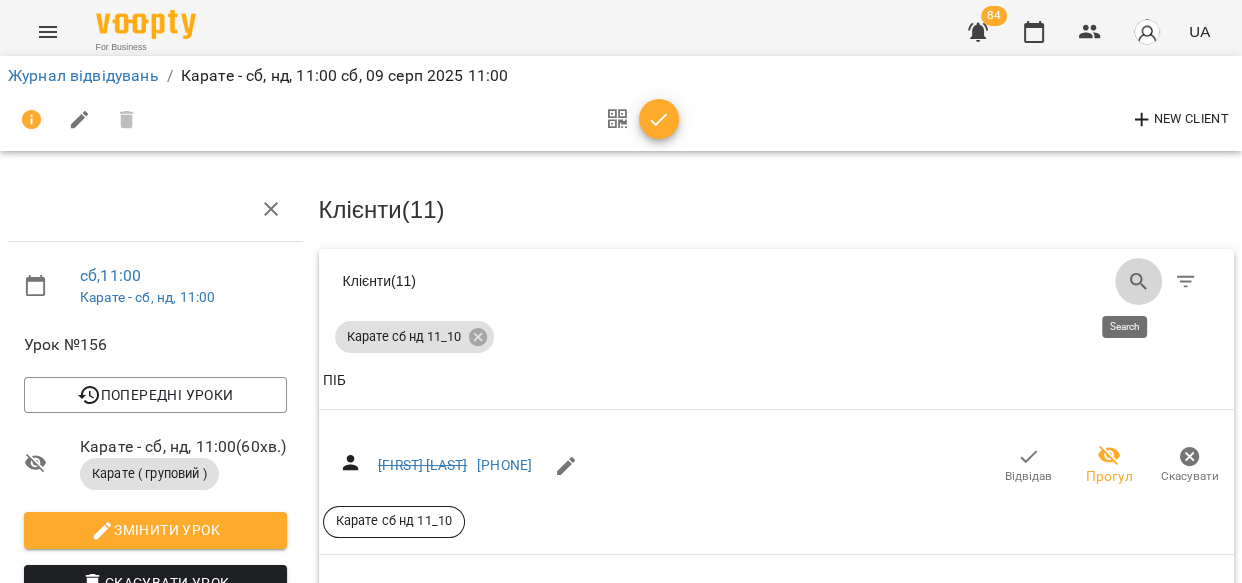 click 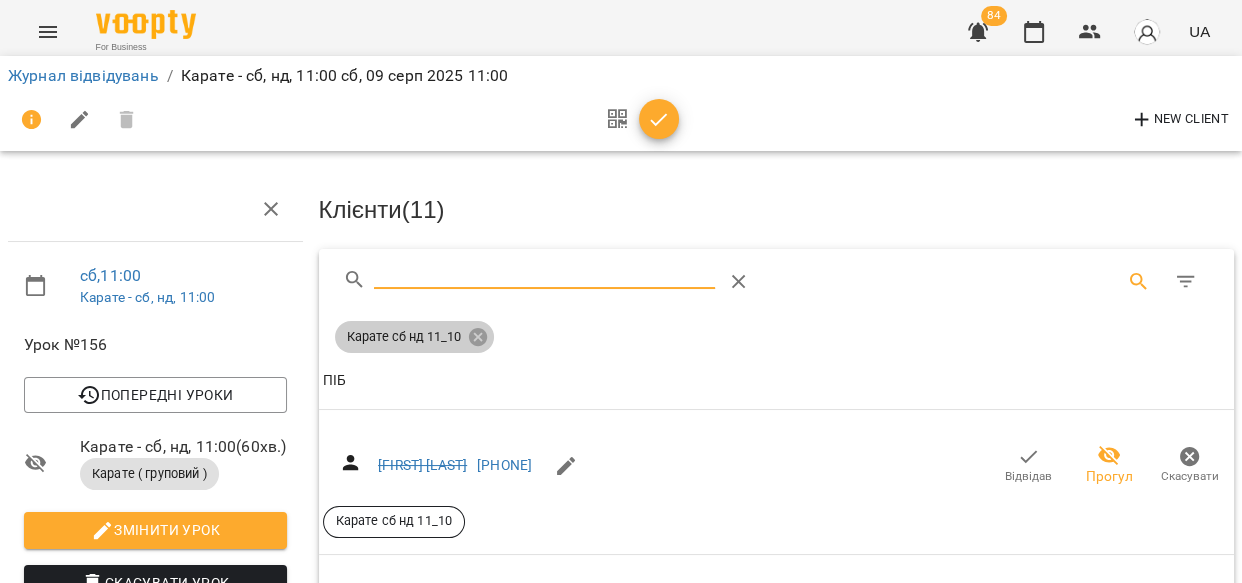 click 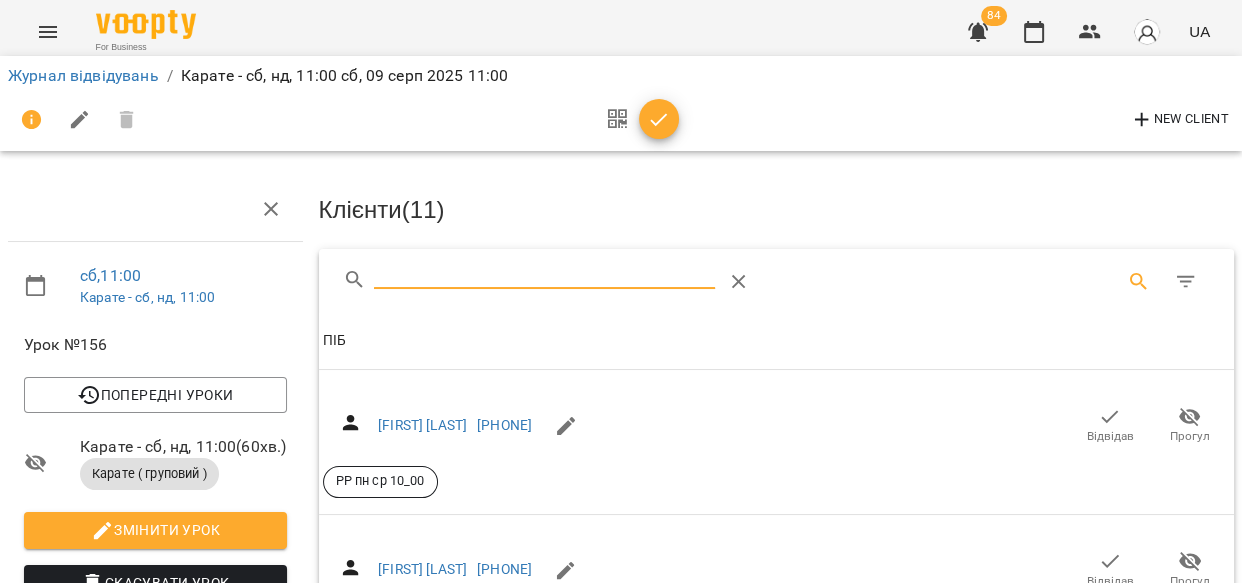 click at bounding box center [544, 274] 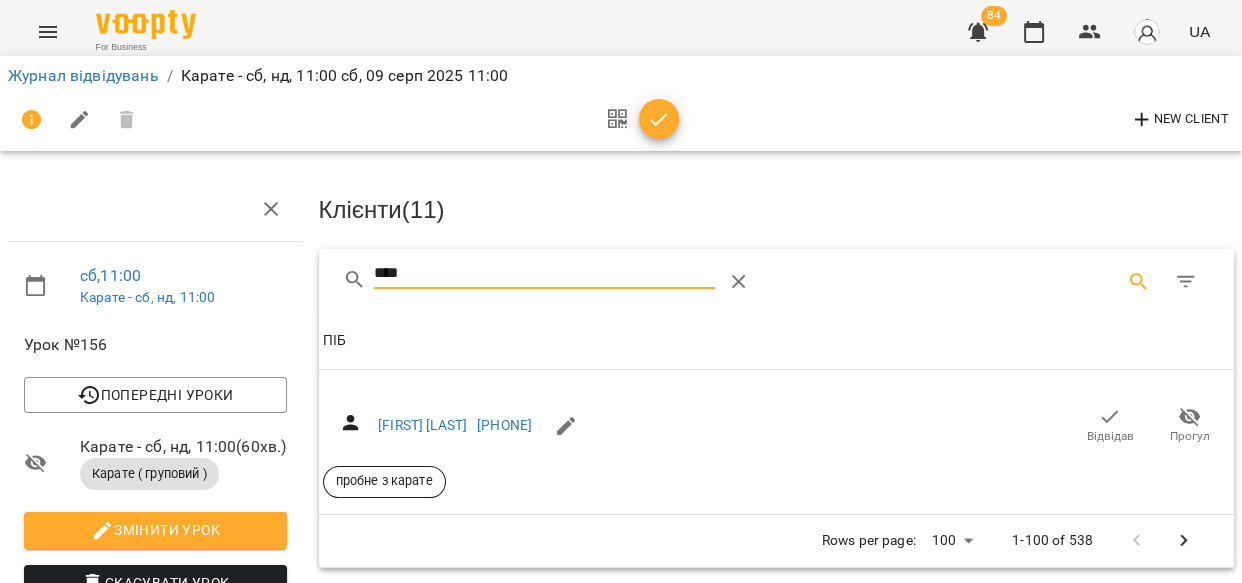 type on "****" 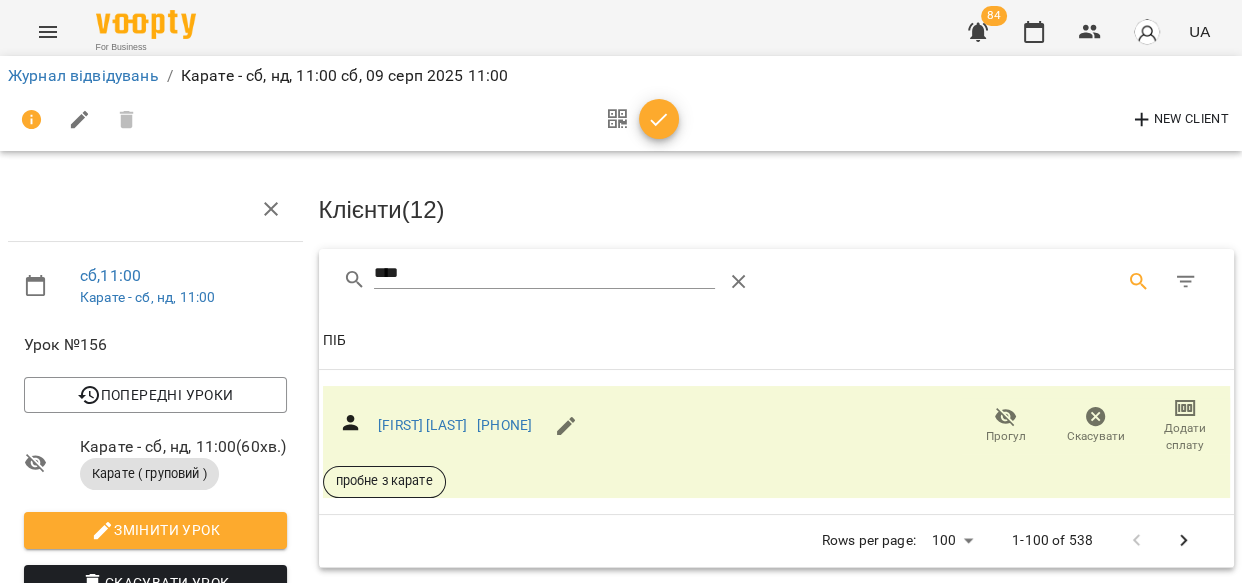 click on "****" at bounding box center (544, 274) 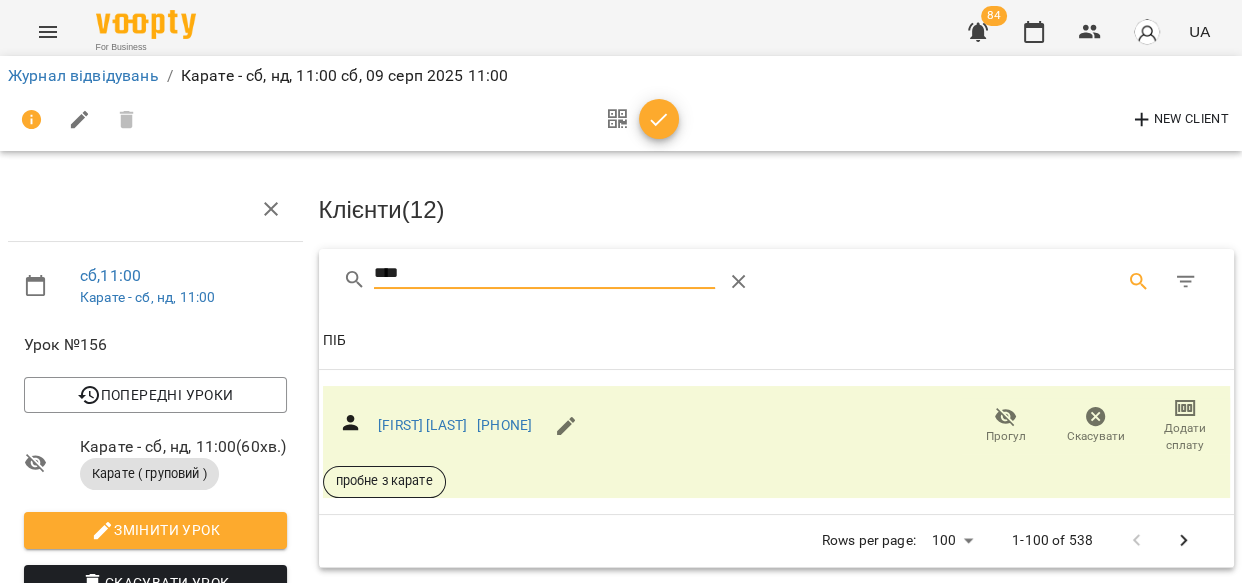 click on "****" at bounding box center (544, 274) 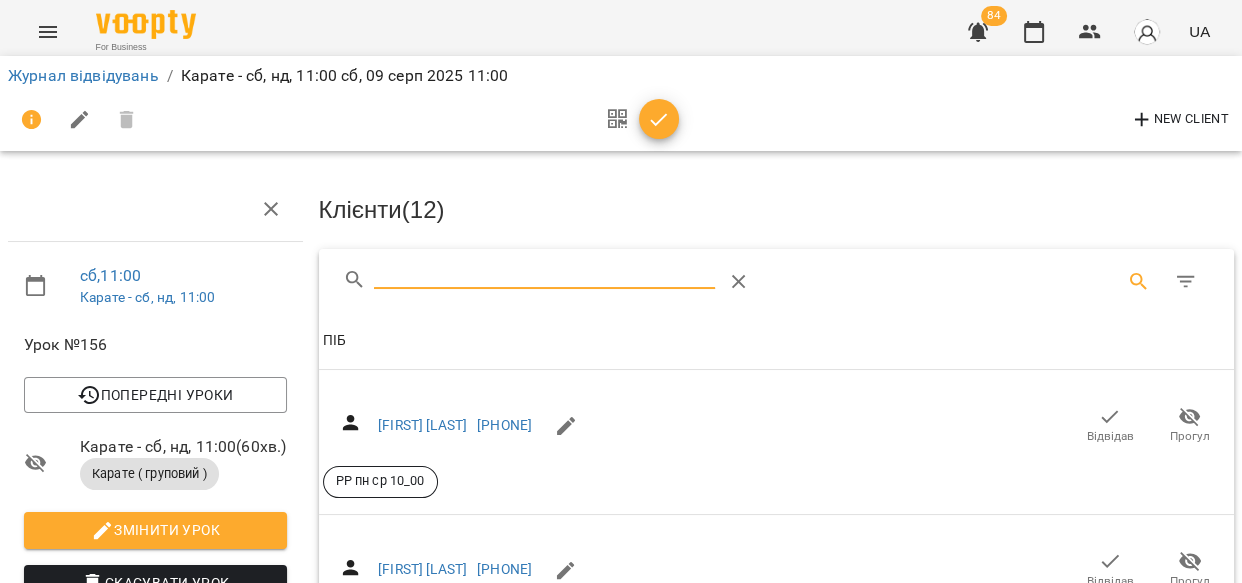 type 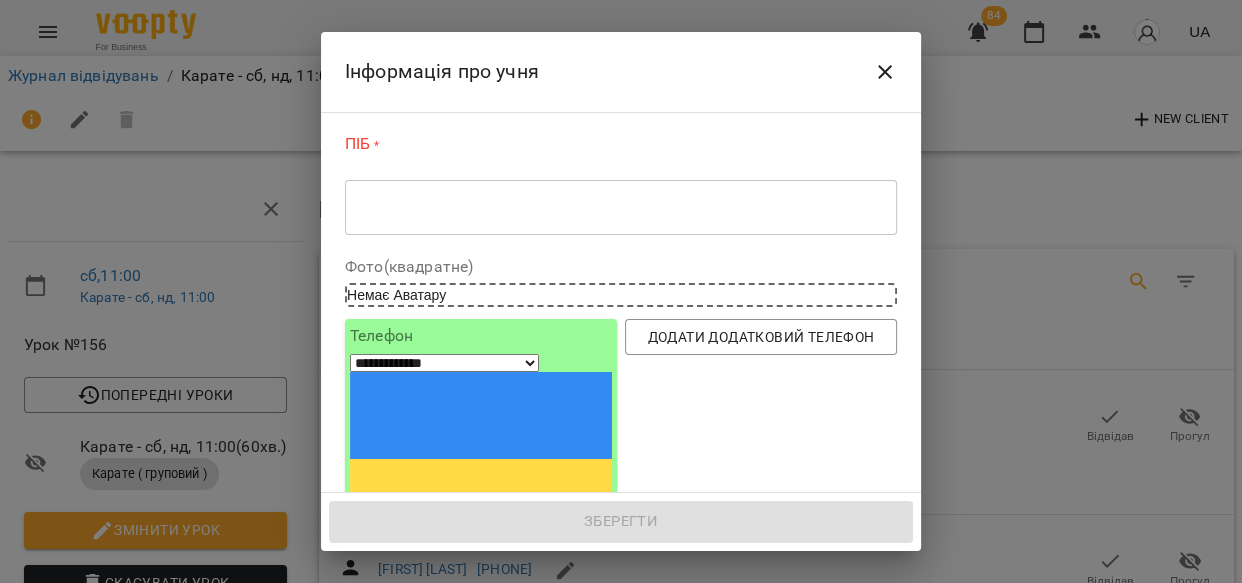 click on "* ​" at bounding box center [621, 207] 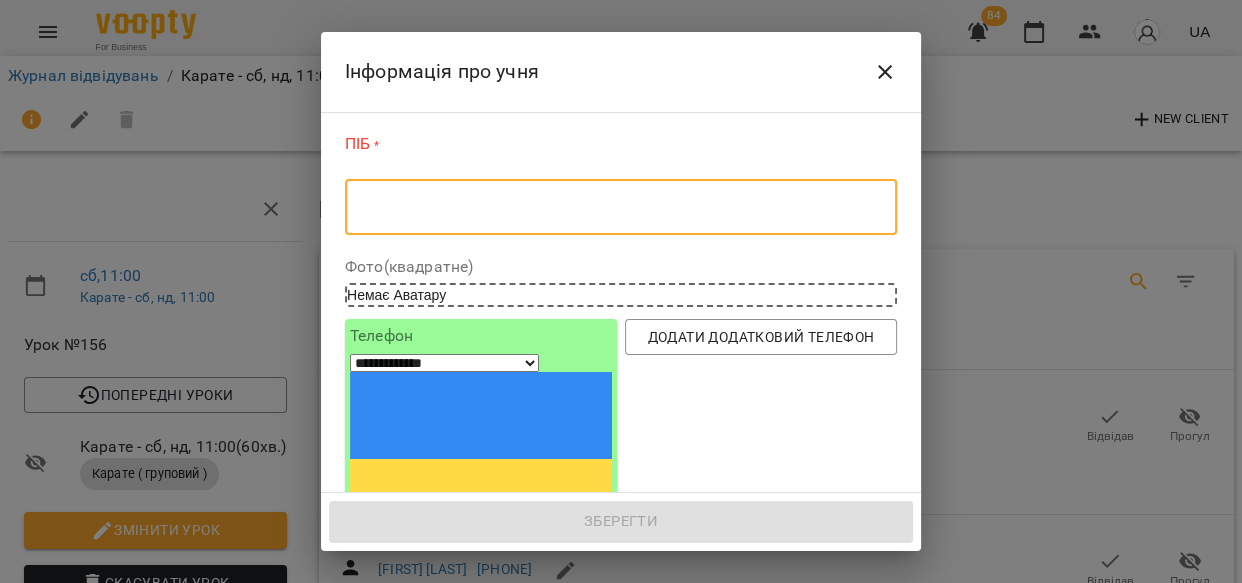 paste on "**********" 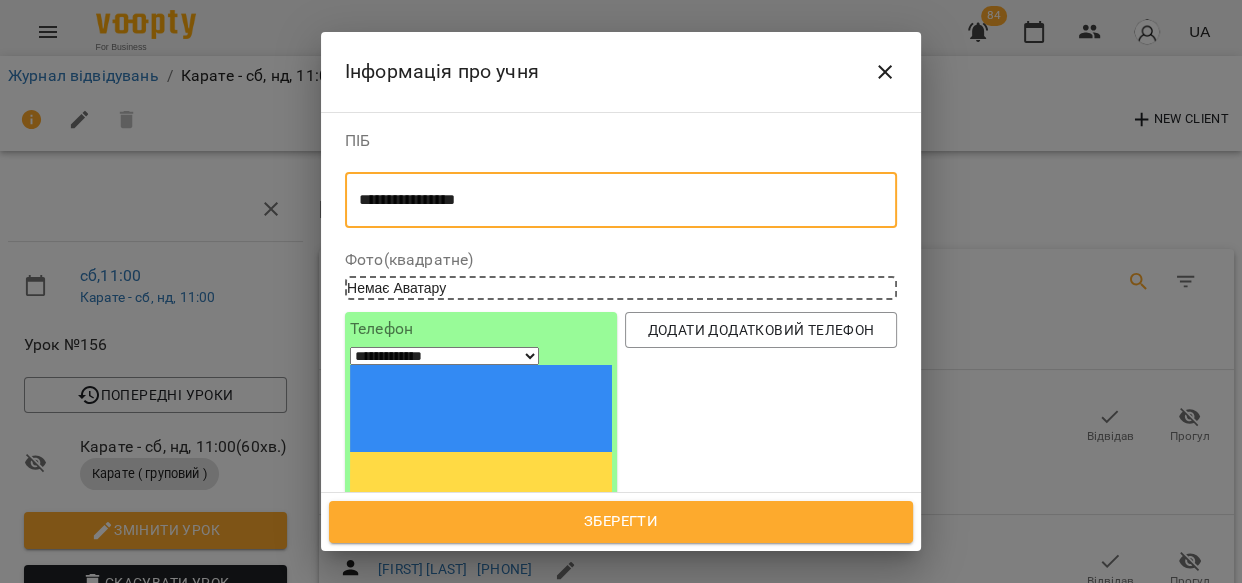 type on "**********" 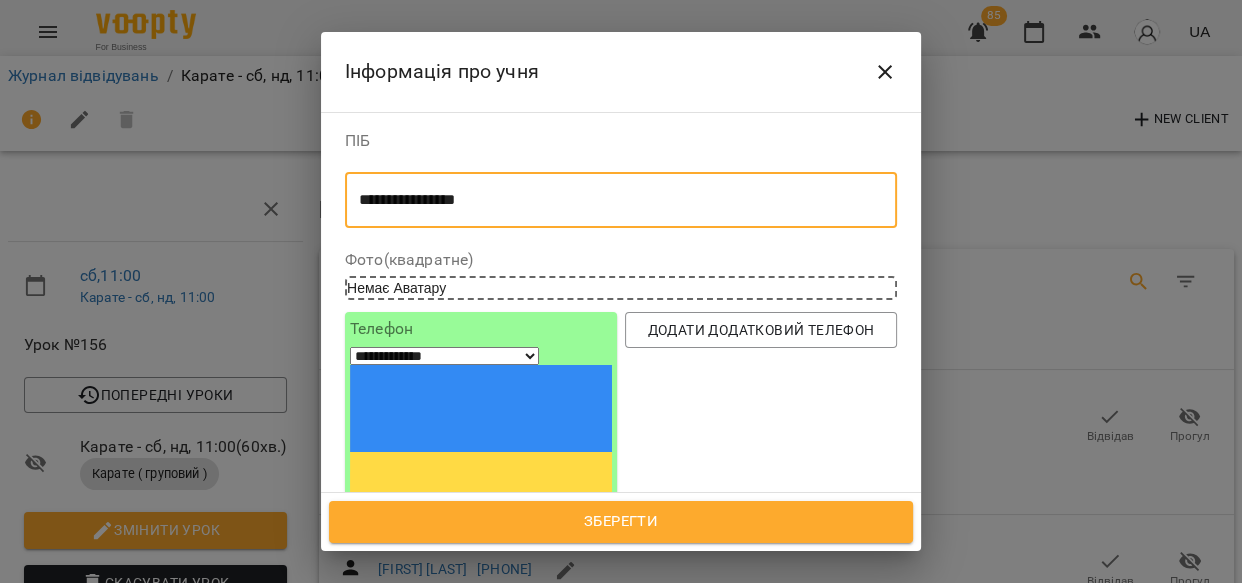 click at bounding box center (424, 552) 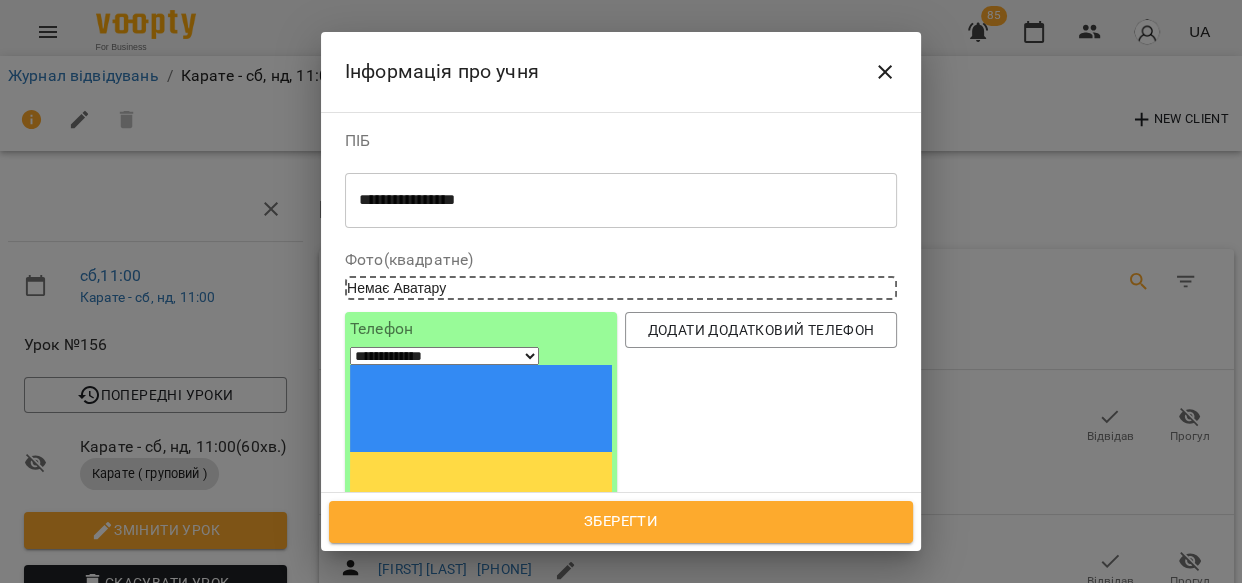paste on "**********" 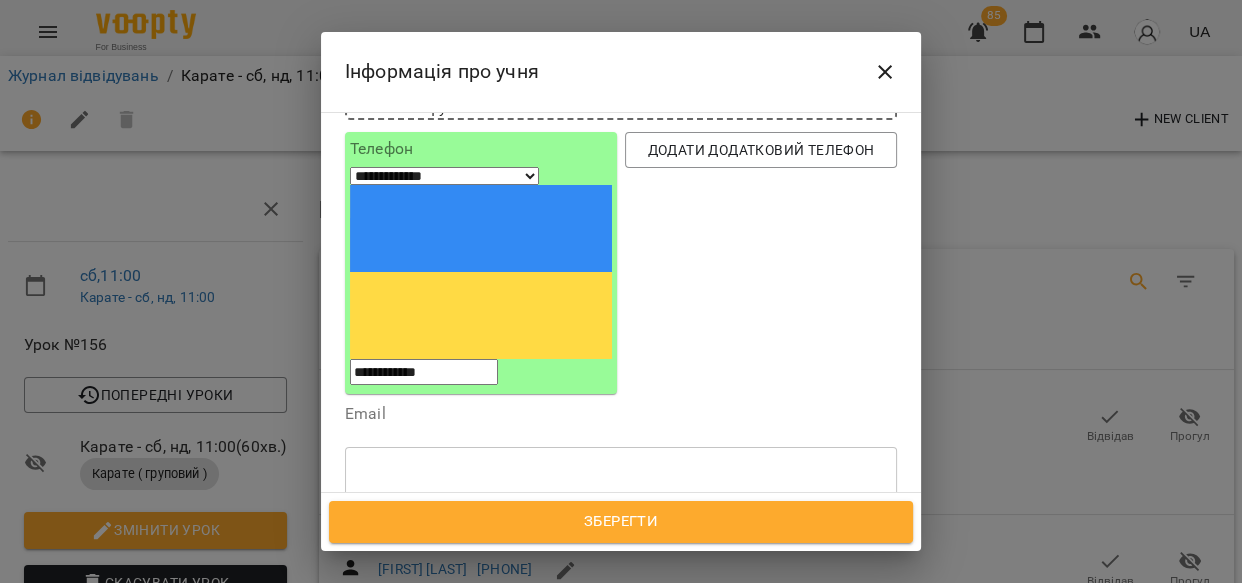 scroll, scrollTop: 182, scrollLeft: 0, axis: vertical 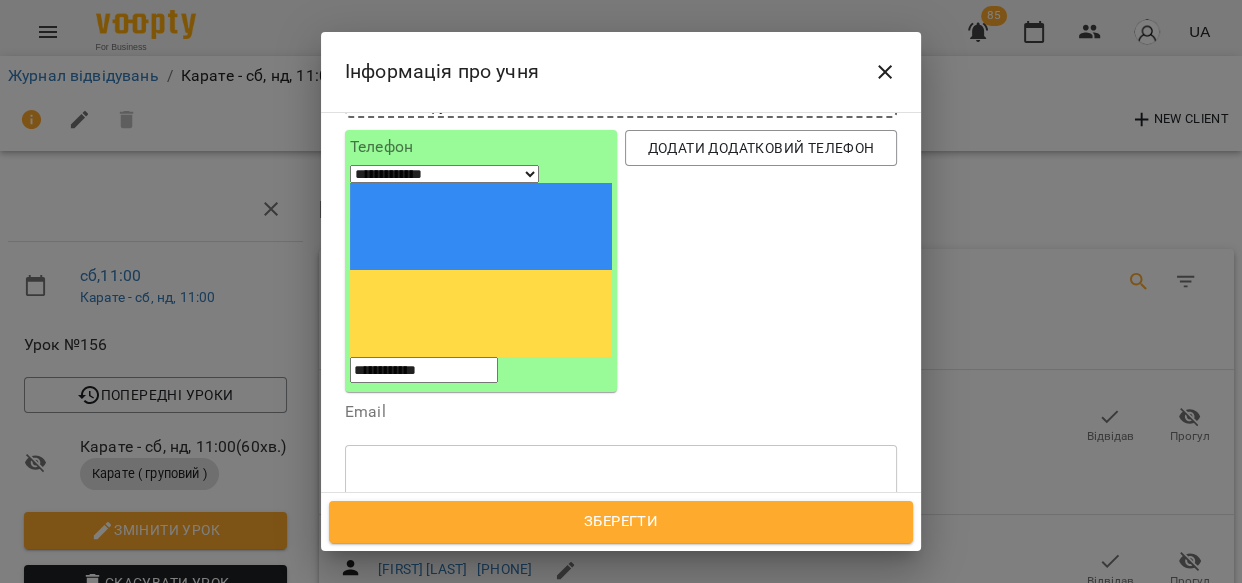 click 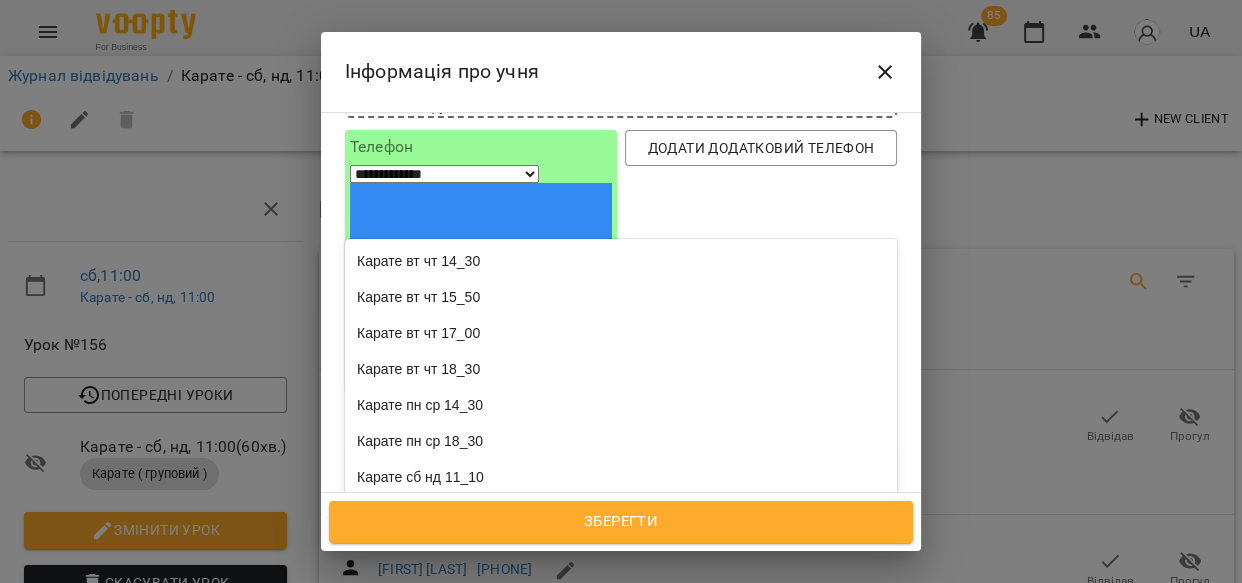 scroll, scrollTop: 36, scrollLeft: 0, axis: vertical 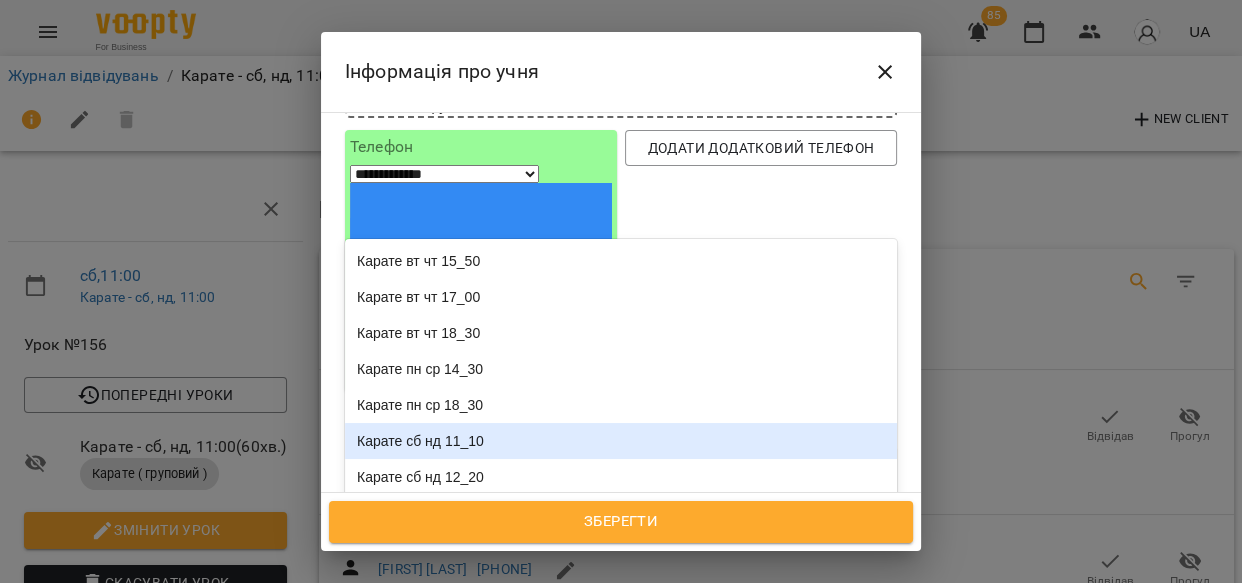 click on "Карате сб нд 11_10" at bounding box center (621, 441) 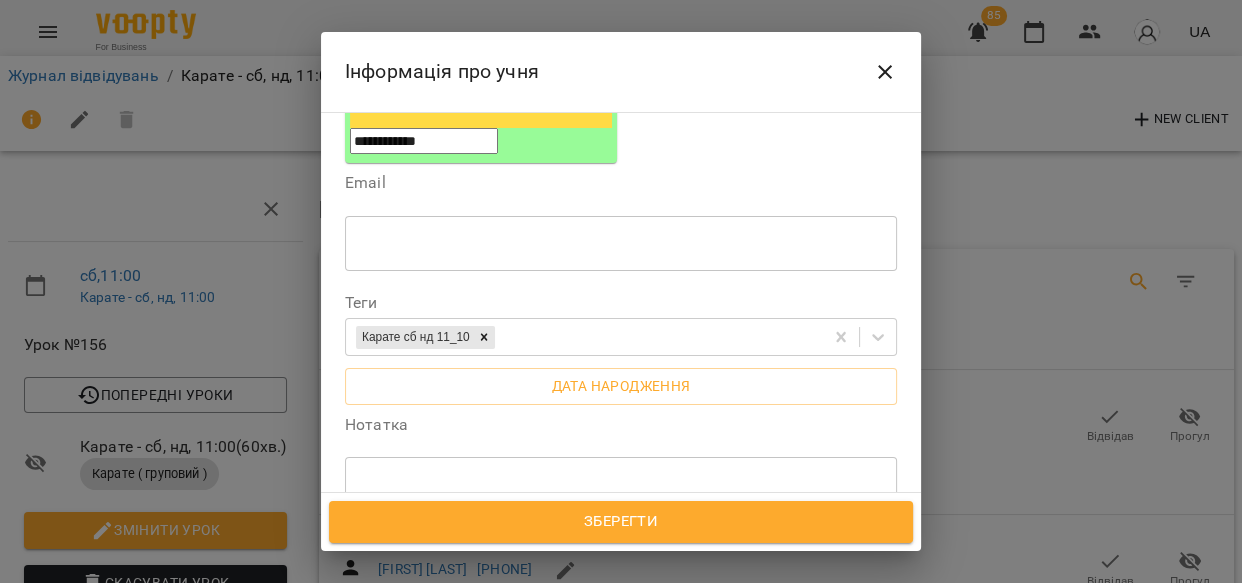 scroll, scrollTop: 416, scrollLeft: 0, axis: vertical 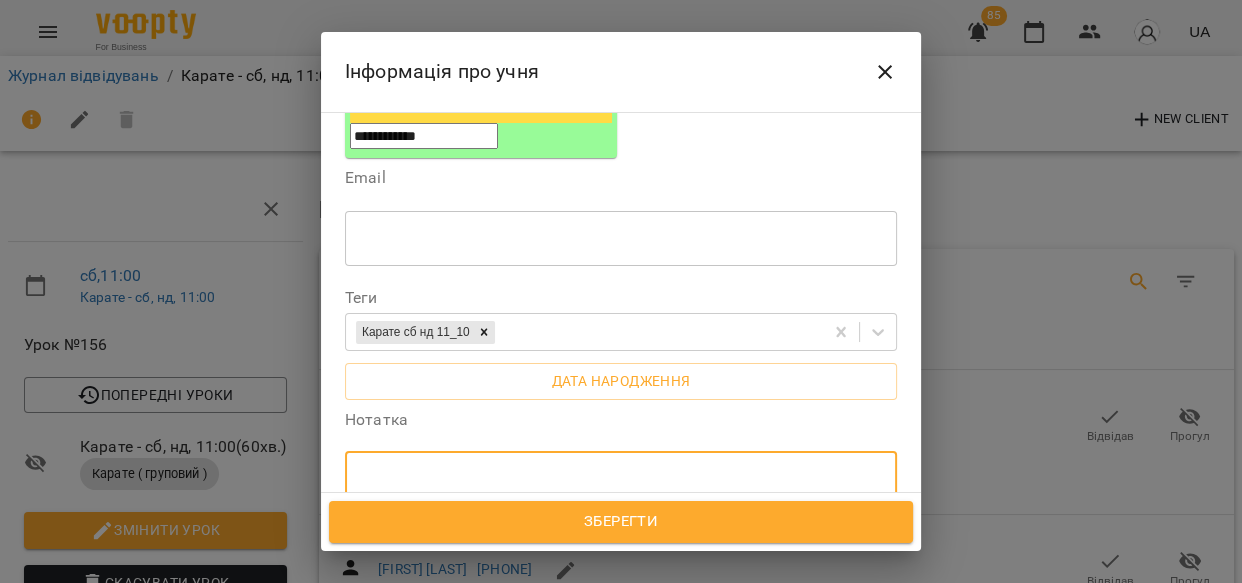 click at bounding box center [621, 479] 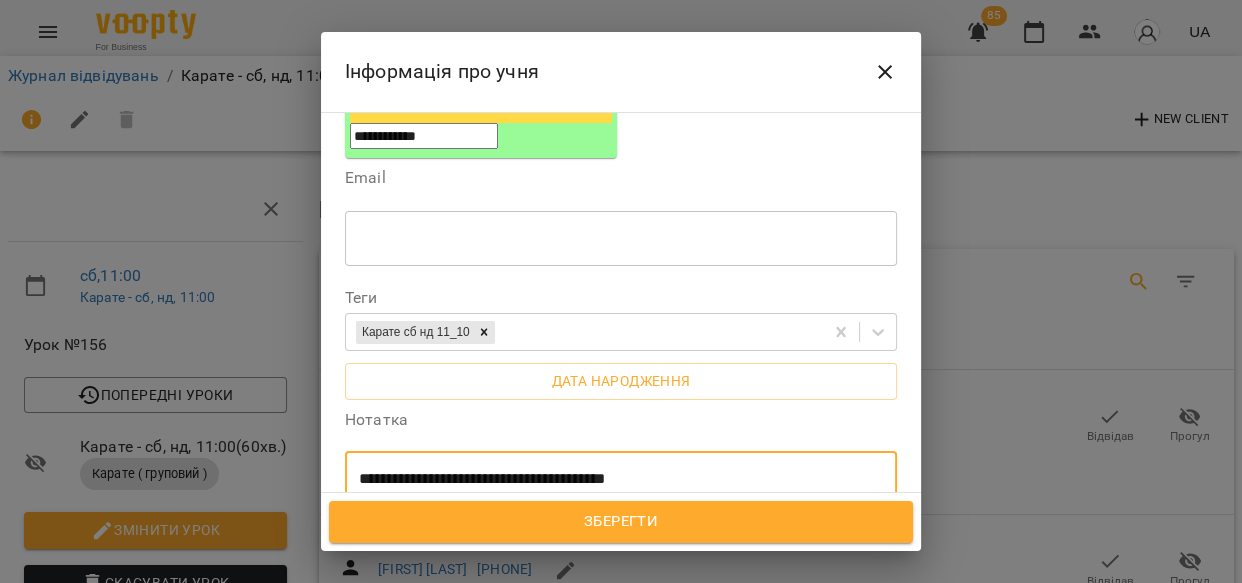 type on "**********" 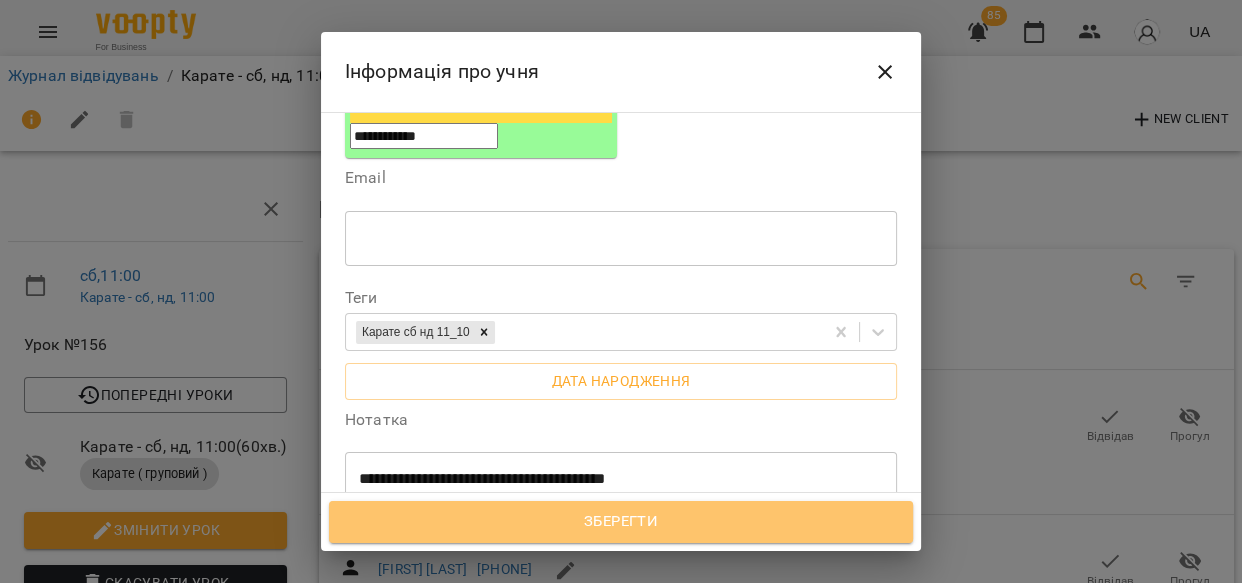 click on "Зберегти" at bounding box center [621, 522] 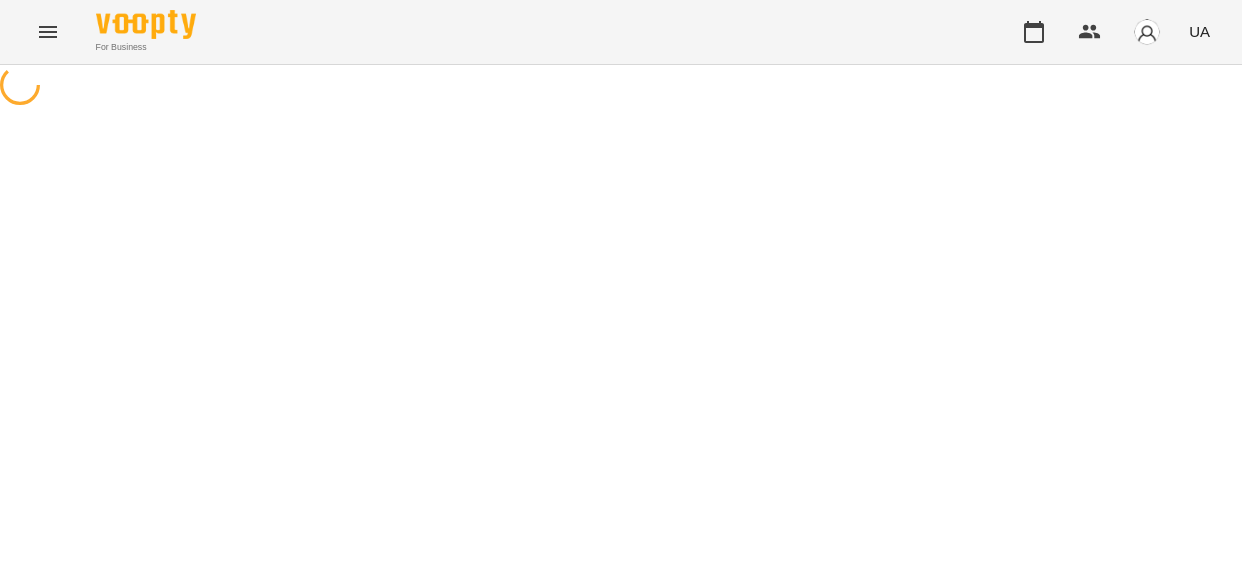 scroll, scrollTop: 0, scrollLeft: 0, axis: both 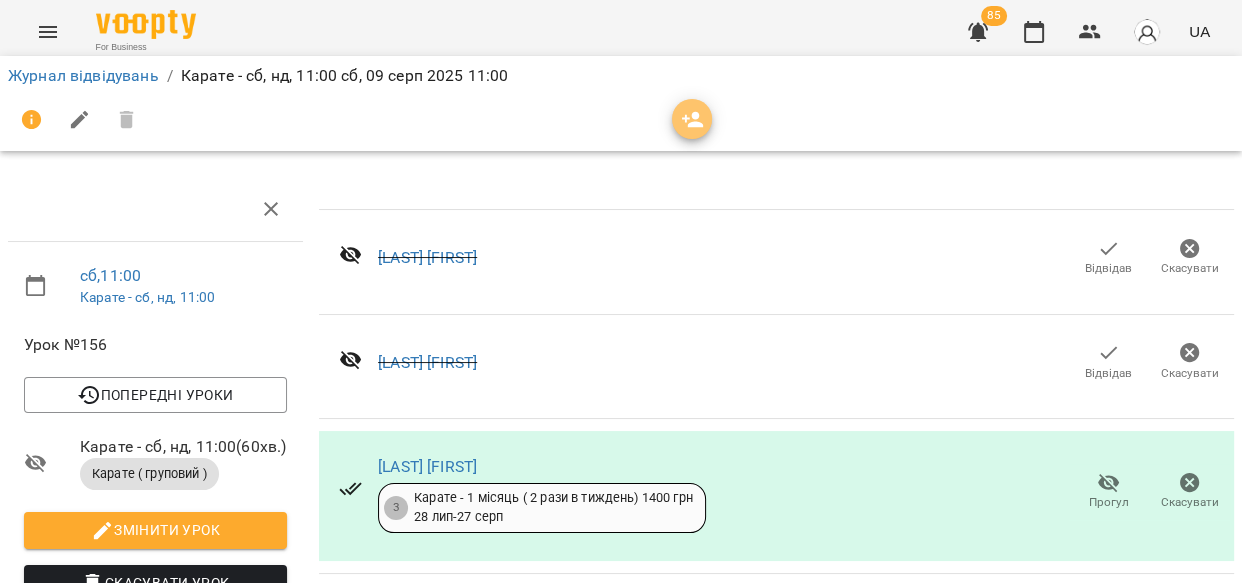 click at bounding box center [692, 120] 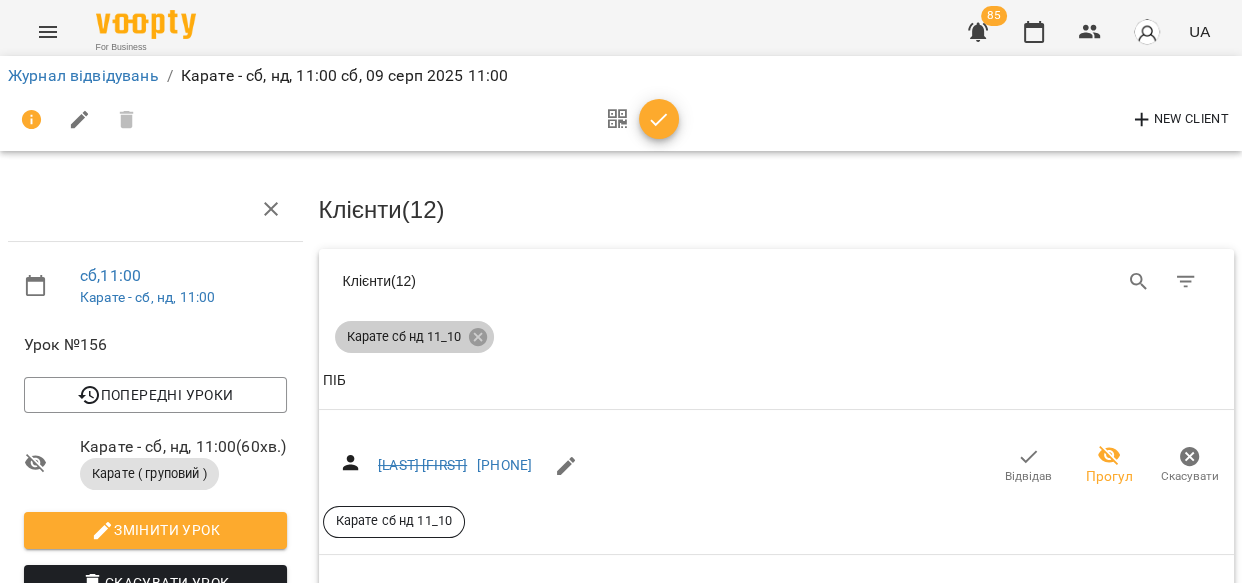 click 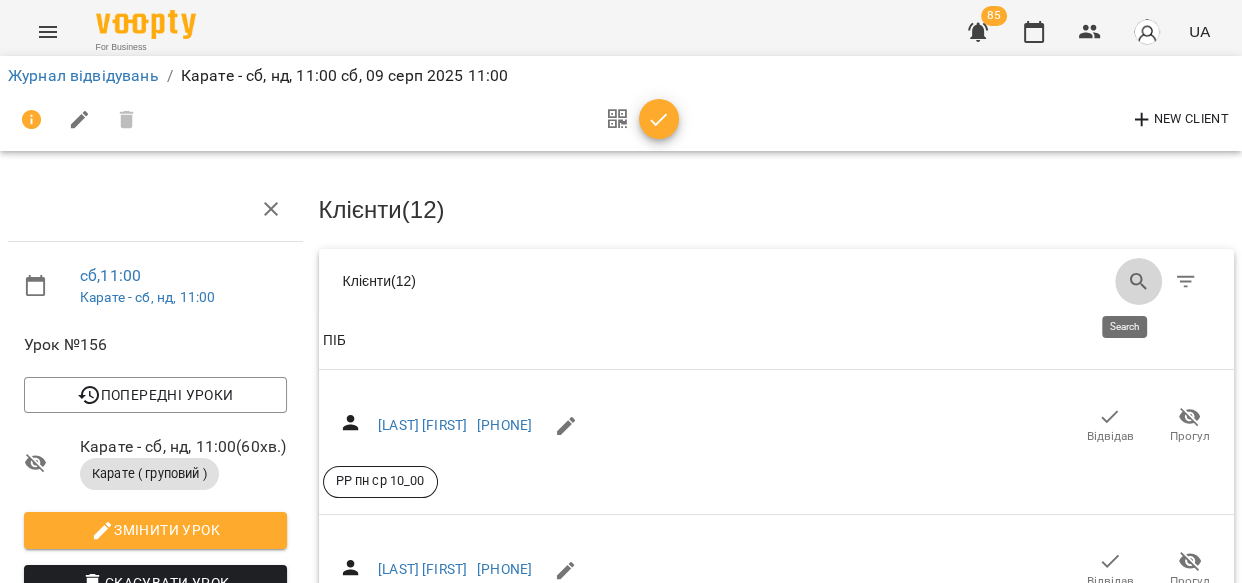 click 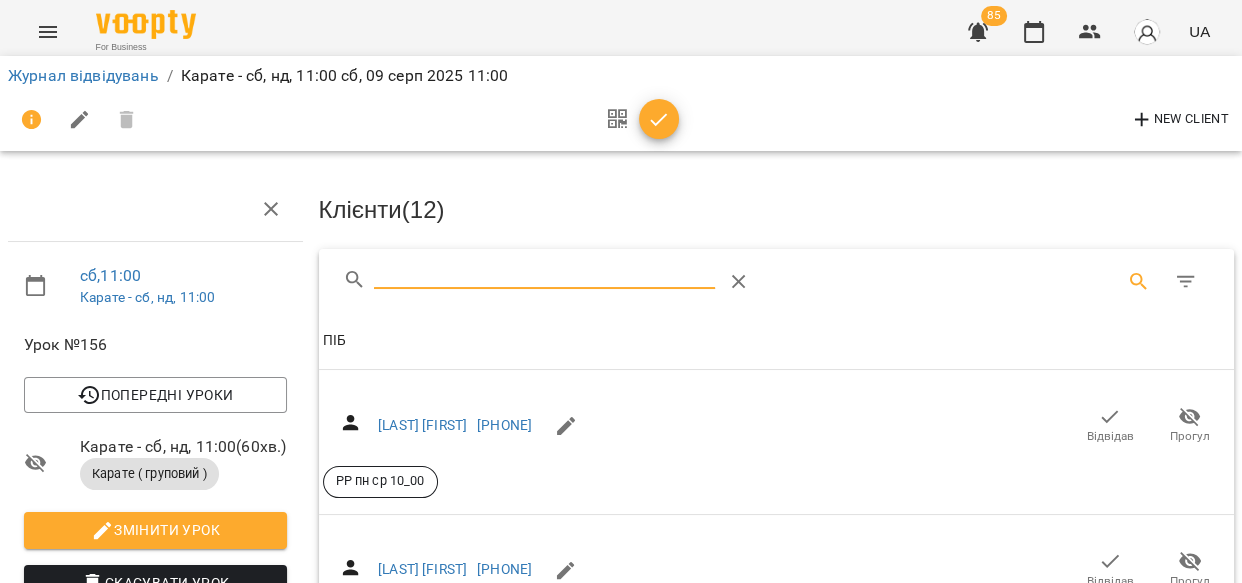 click at bounding box center [544, 282] 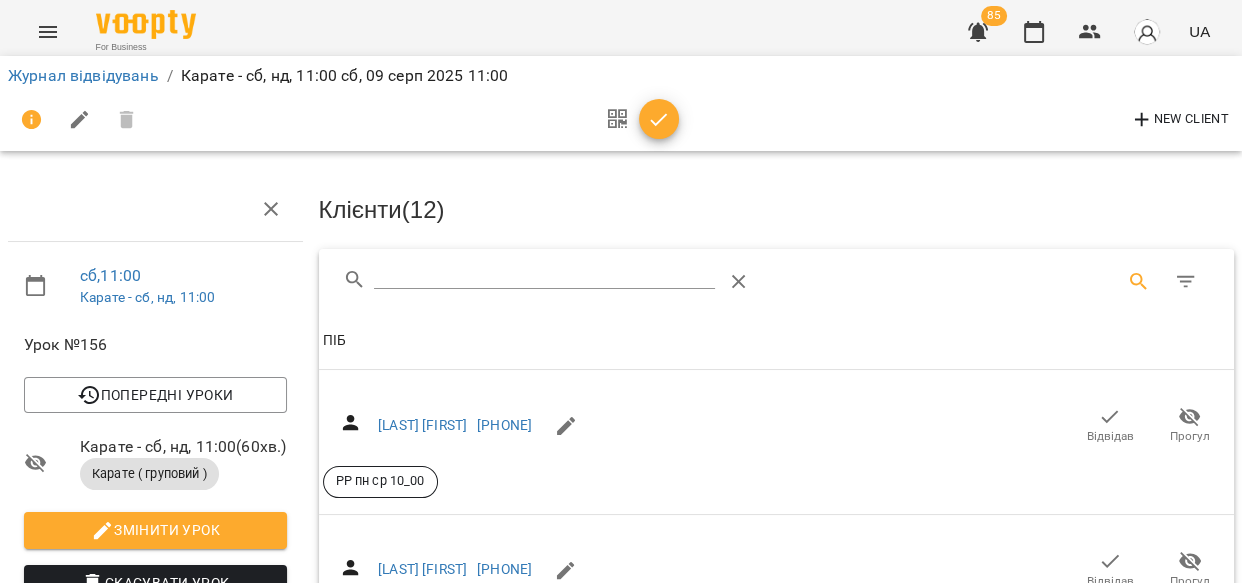 click at bounding box center (544, 274) 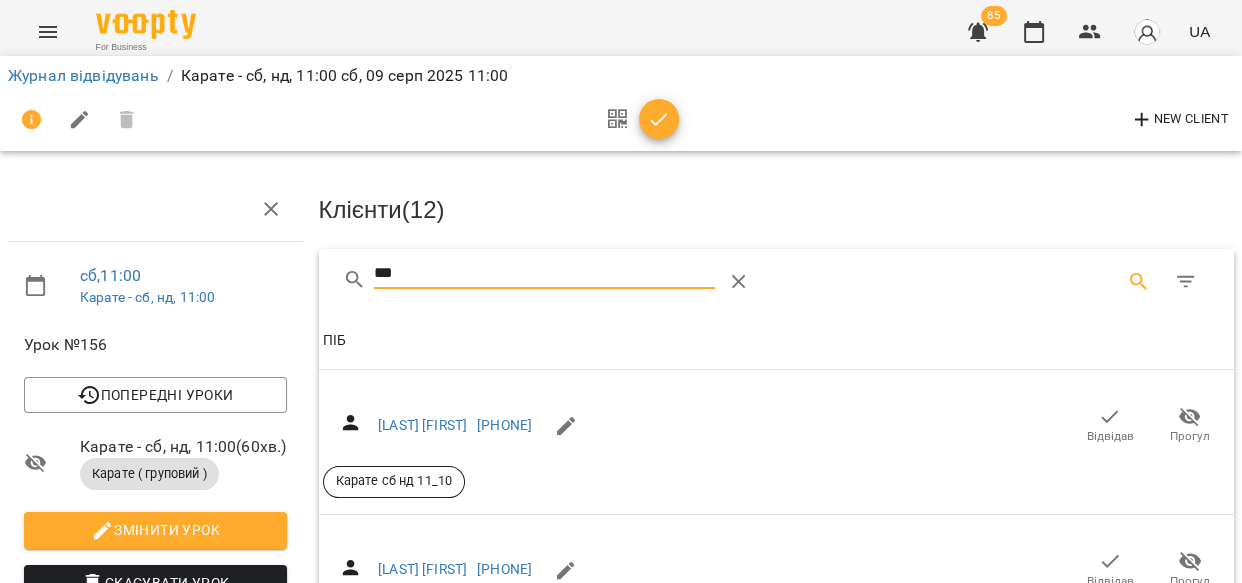 type on "***" 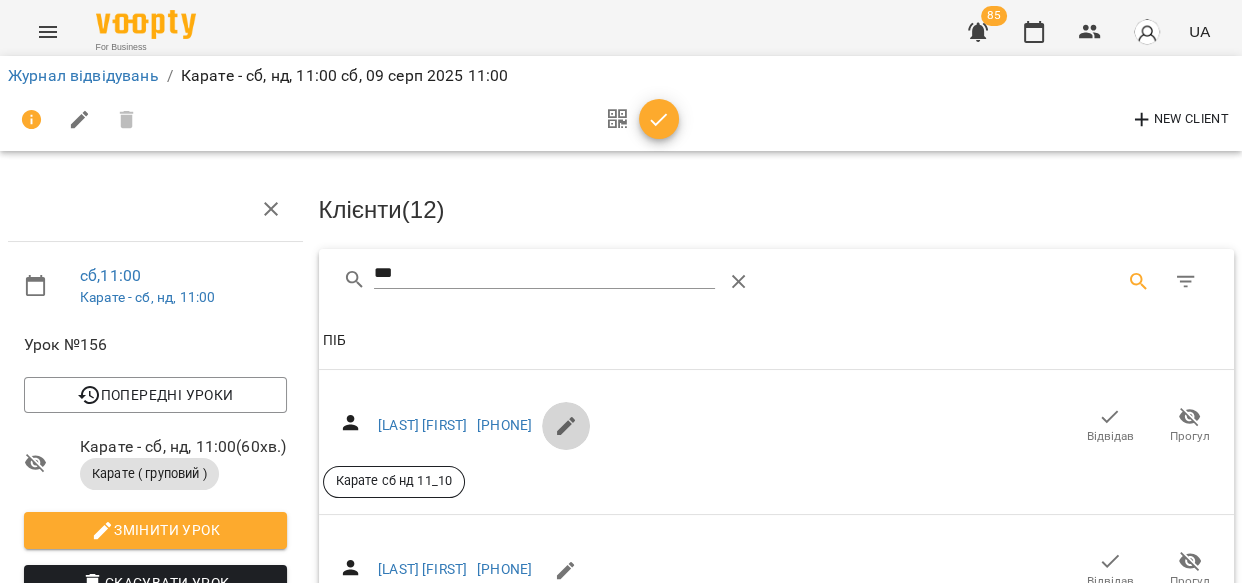 click 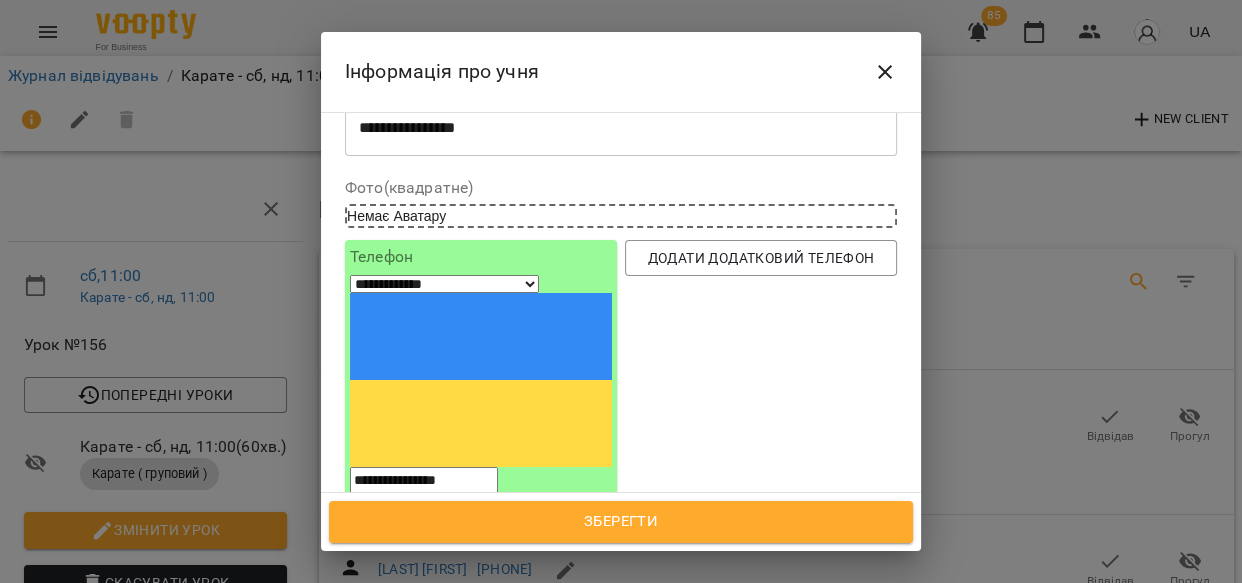 scroll, scrollTop: 193, scrollLeft: 0, axis: vertical 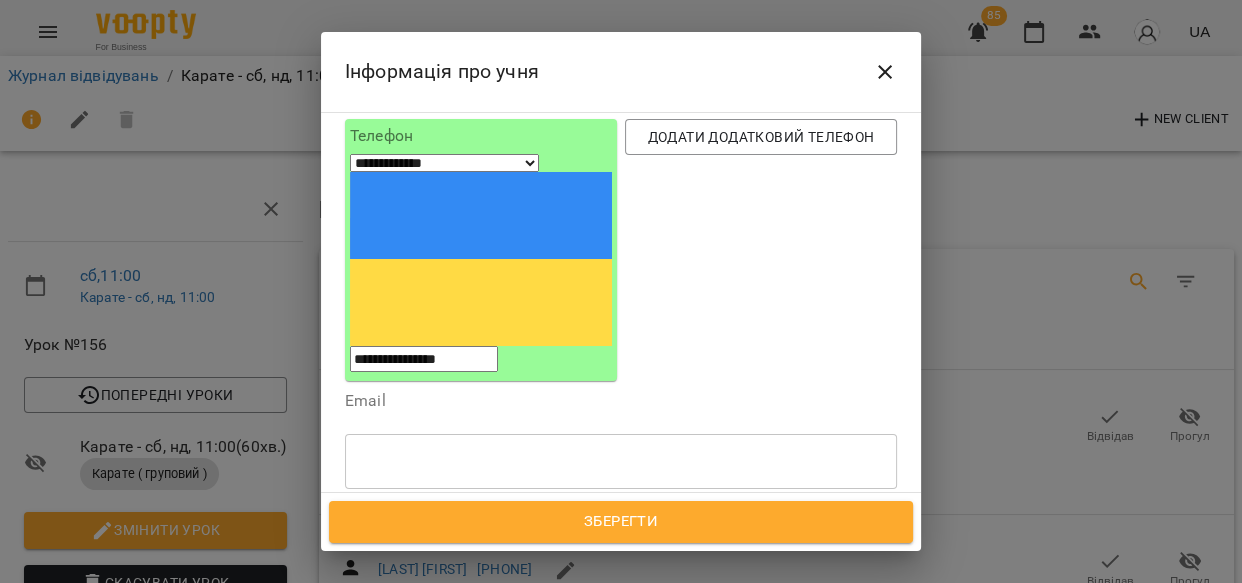 click at bounding box center [484, 555] 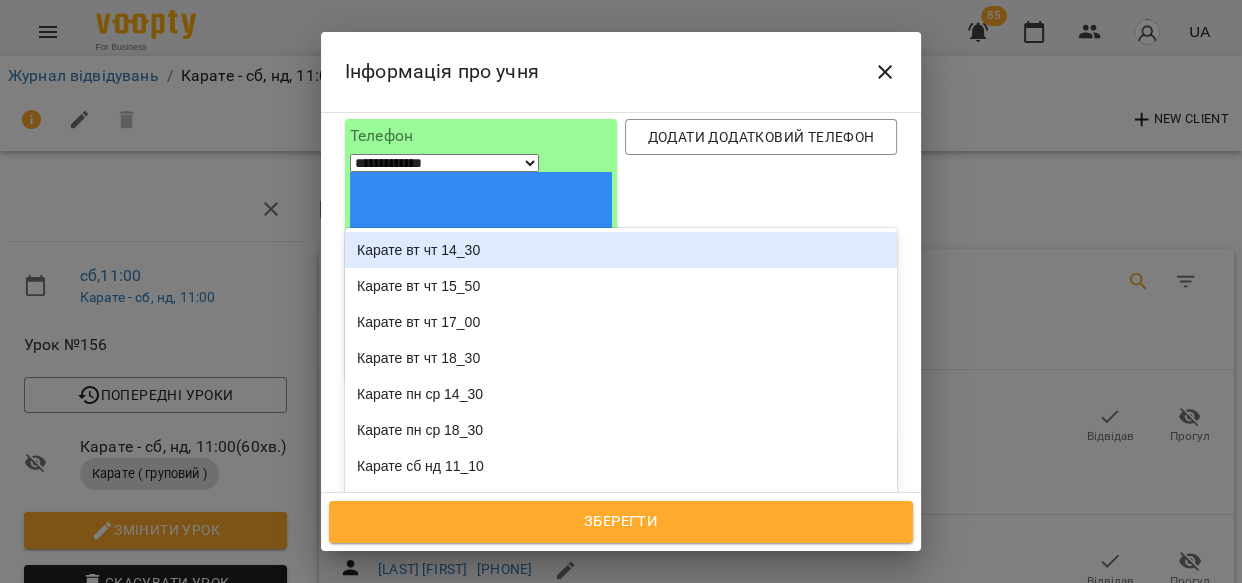 click 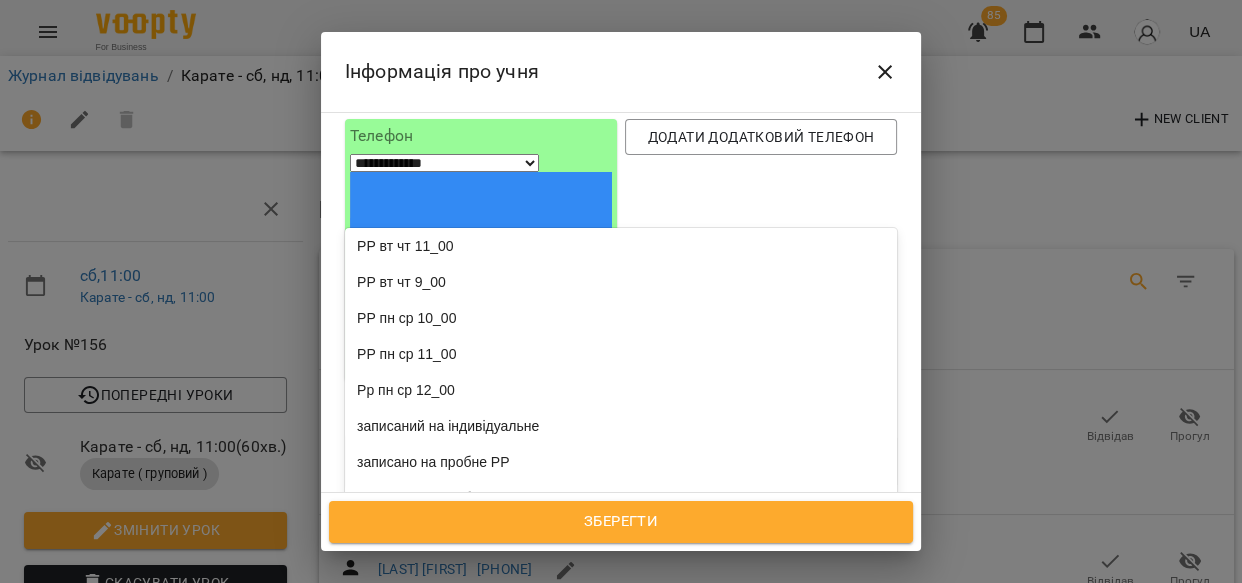 scroll, scrollTop: 436, scrollLeft: 0, axis: vertical 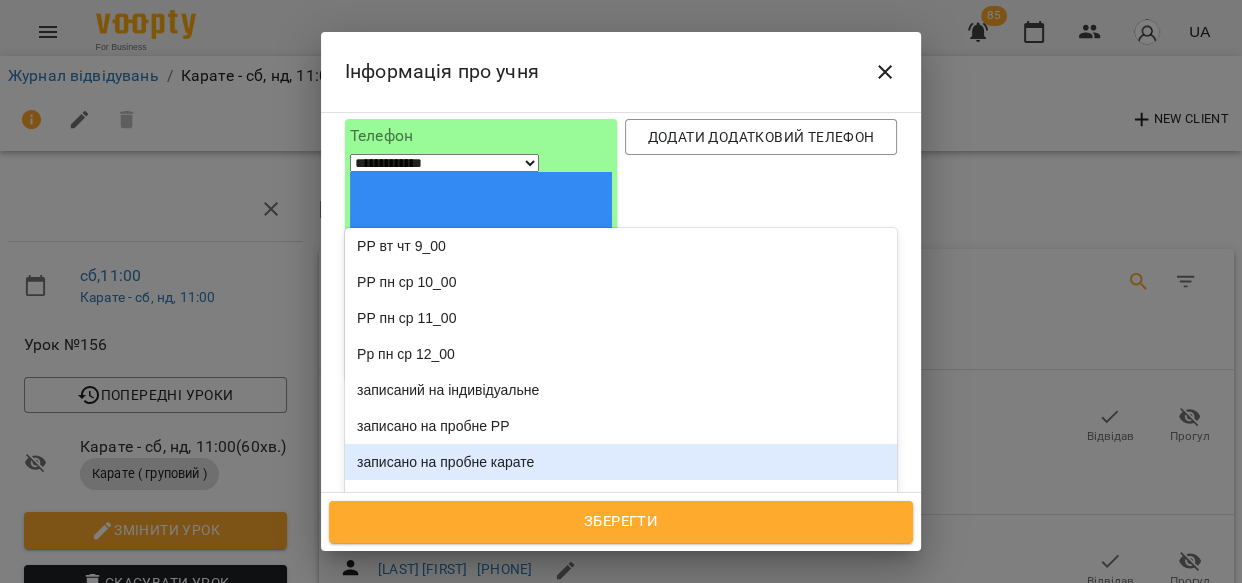 click on "записано на пробне карате" at bounding box center [621, 462] 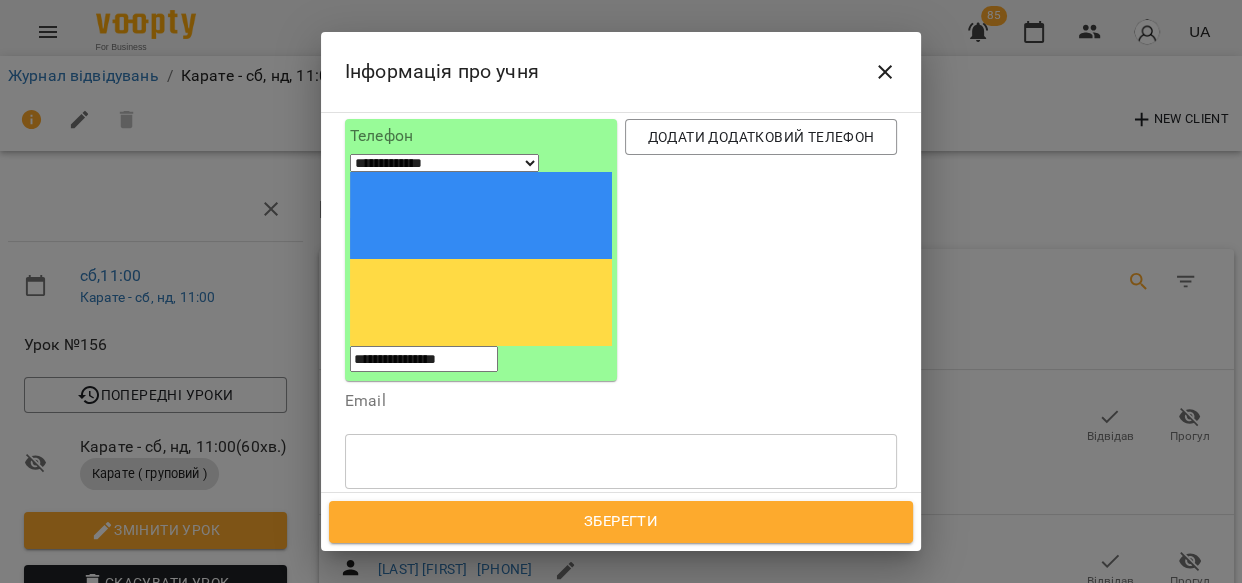 click on "Зберегти" at bounding box center (621, 522) 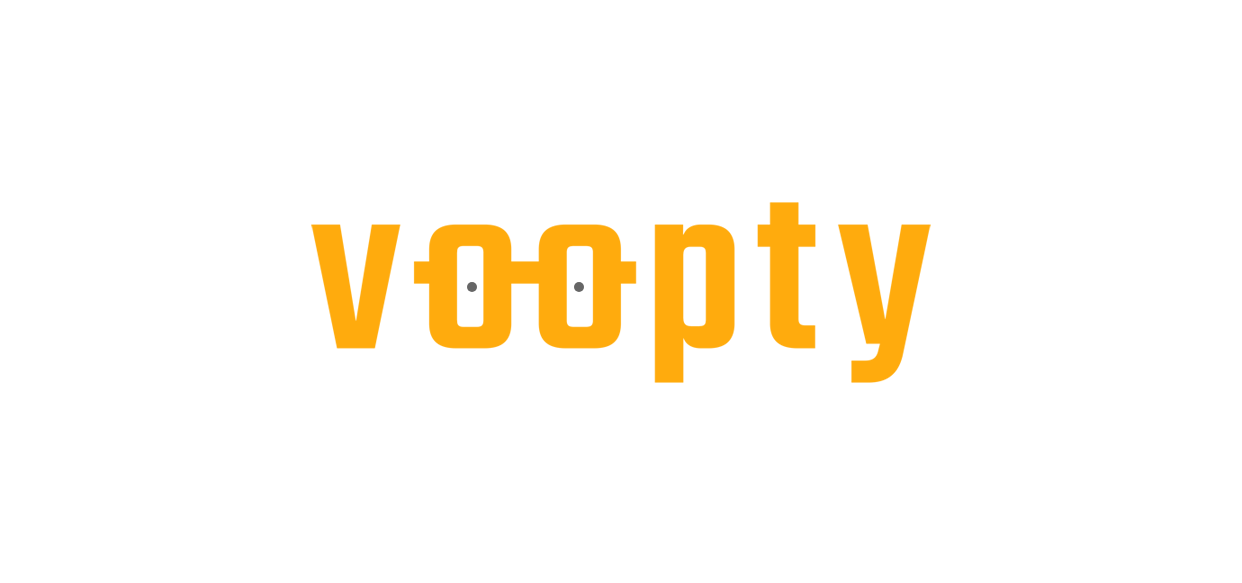scroll, scrollTop: 0, scrollLeft: 0, axis: both 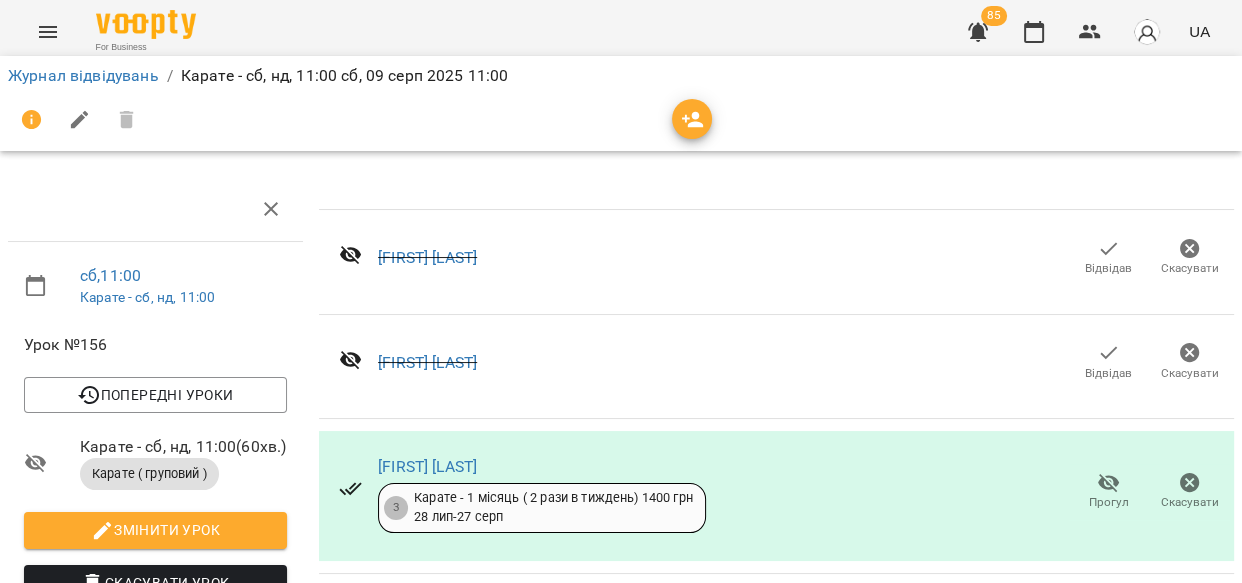 click 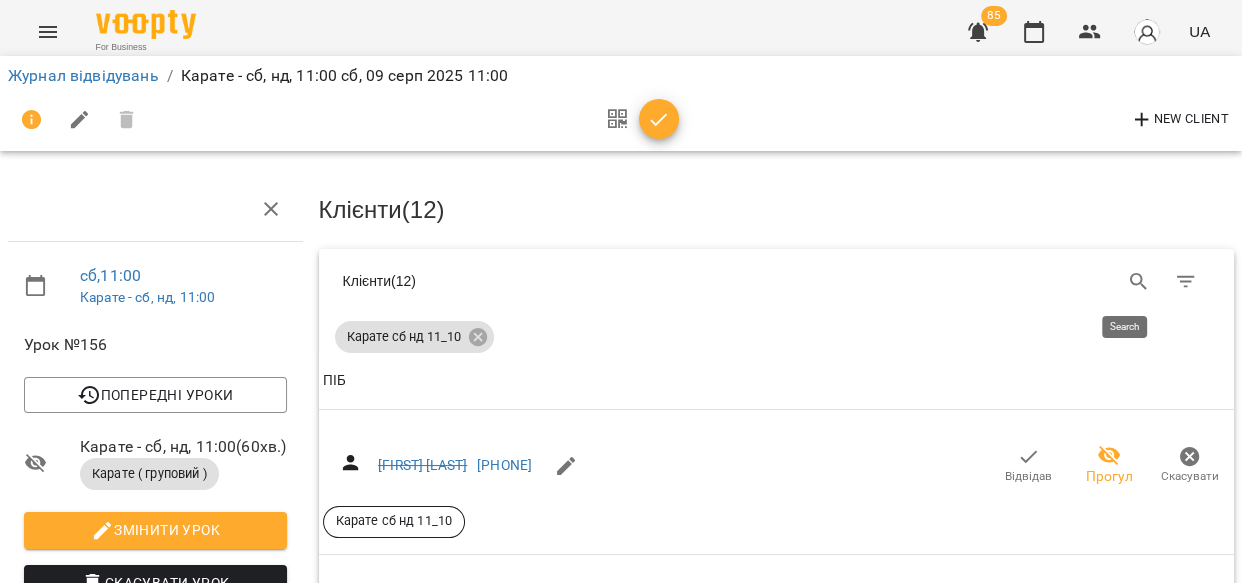 click 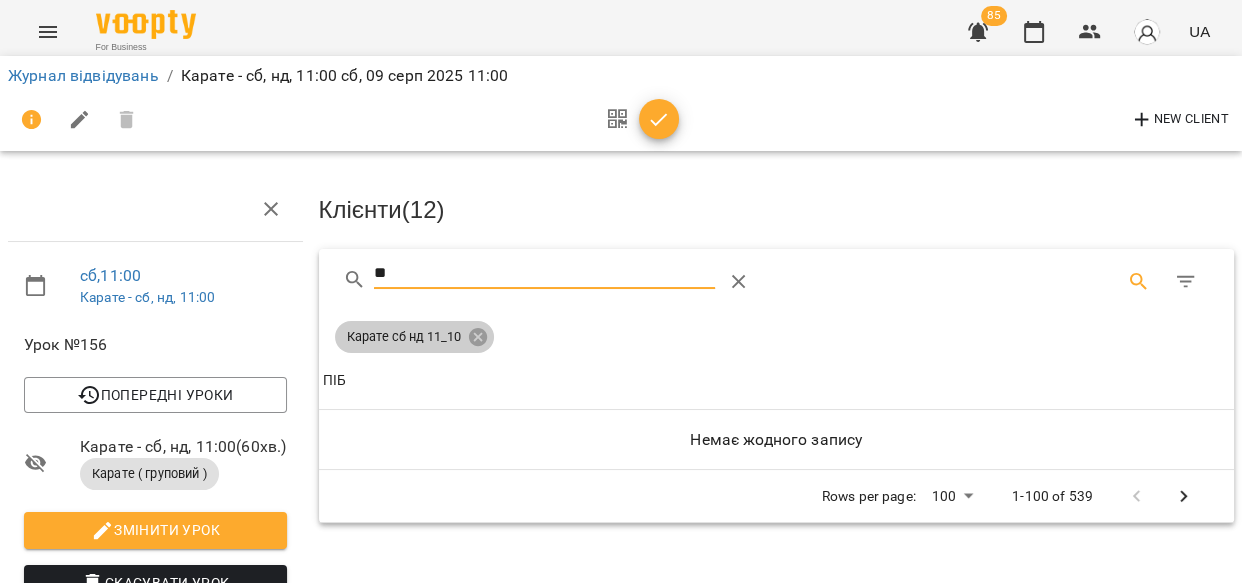 click 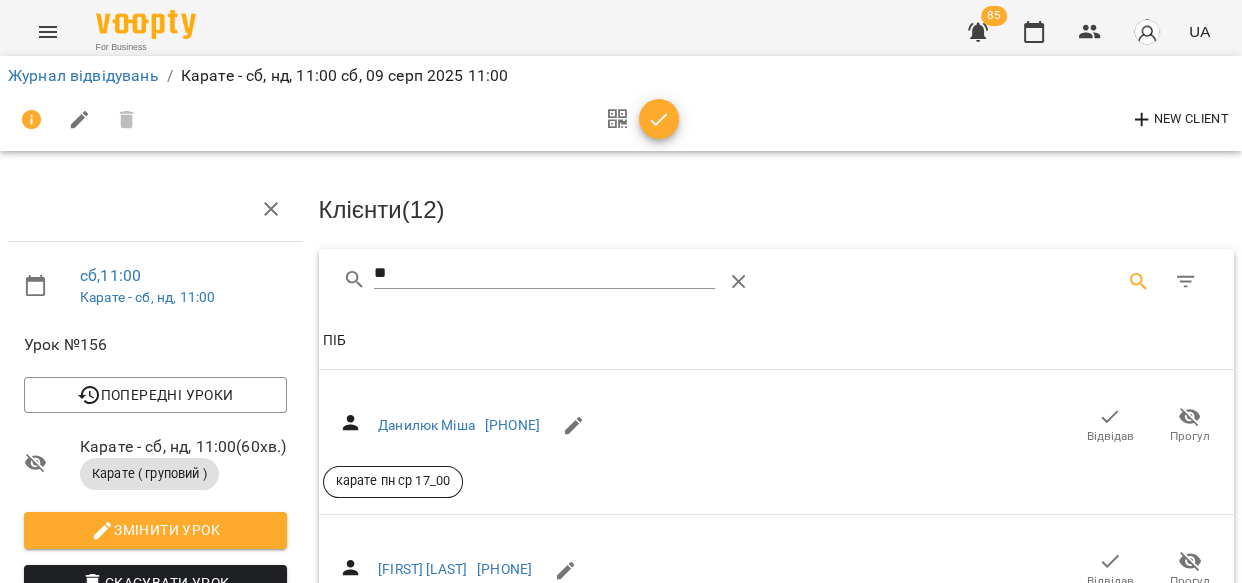 click on "**" at bounding box center [544, 274] 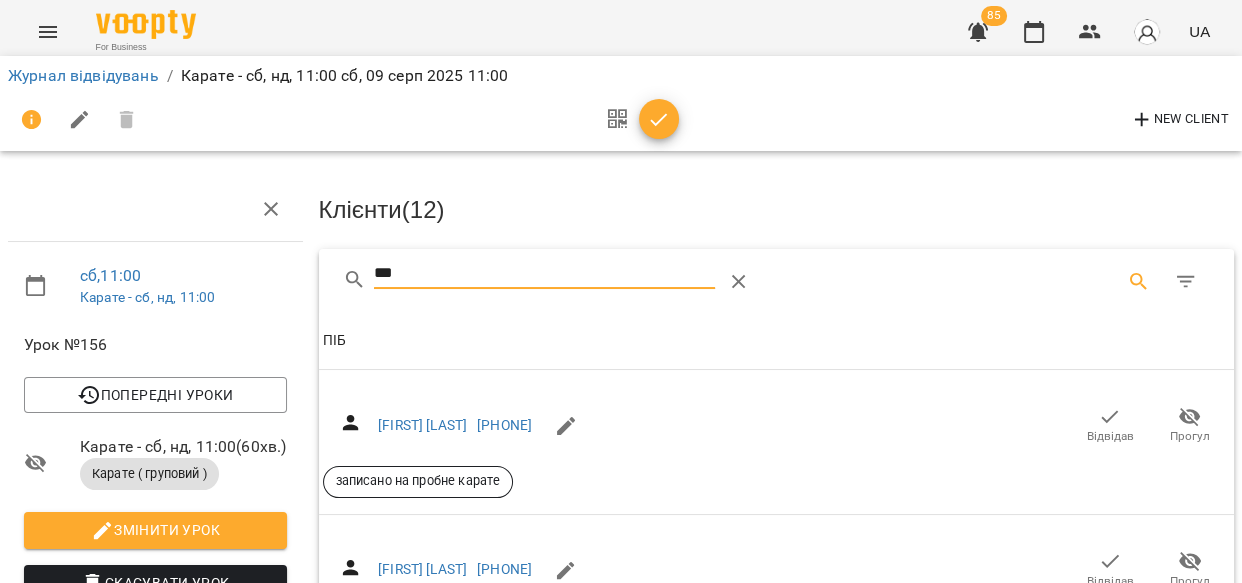 type on "***" 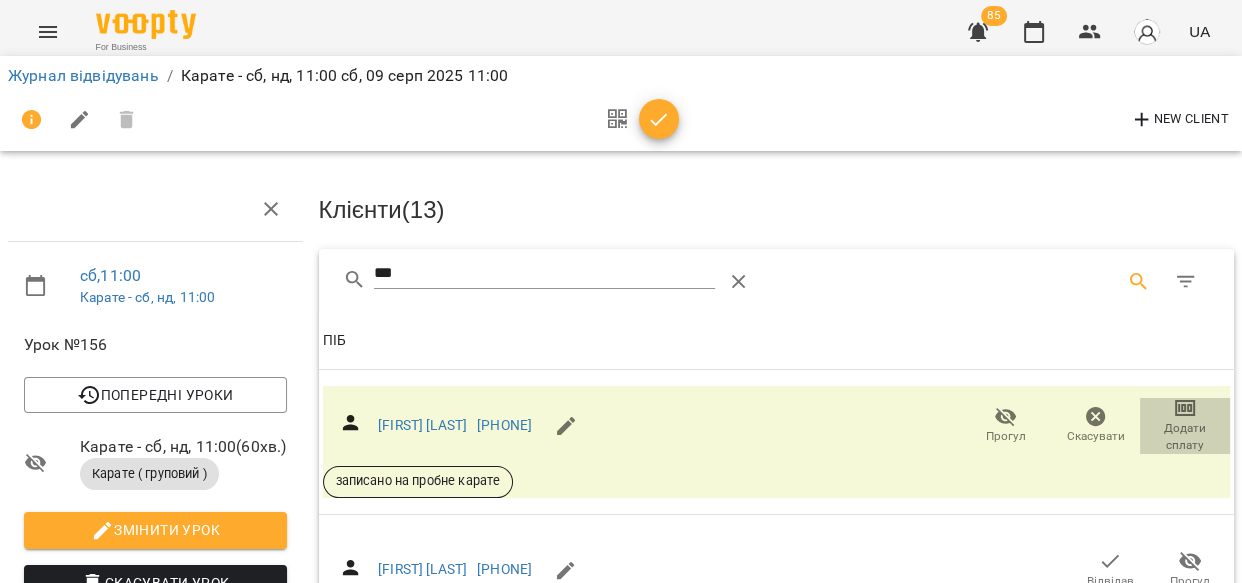 click on "Додати сплату" at bounding box center [1185, 437] 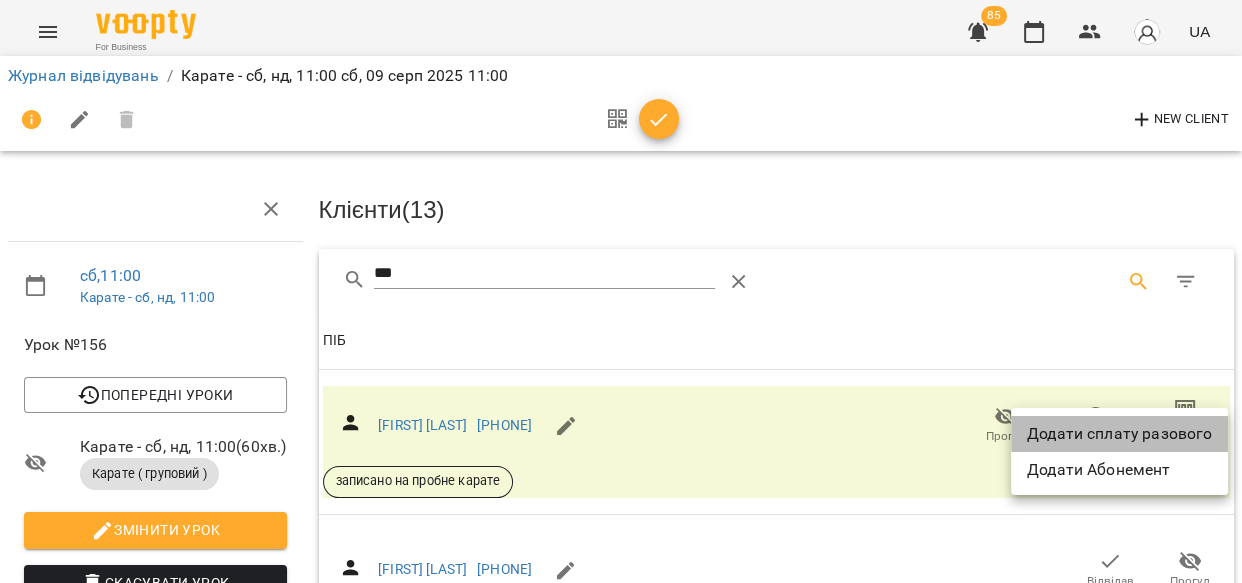 click on "Додати сплату разового" at bounding box center (1119, 434) 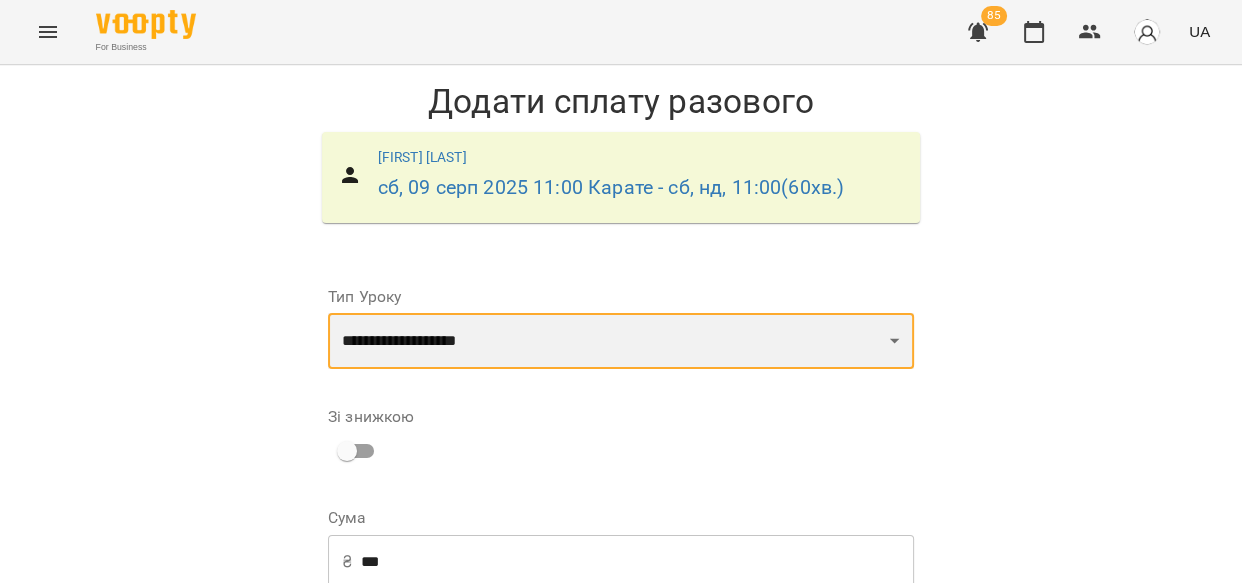 click on "**********" at bounding box center [621, 341] 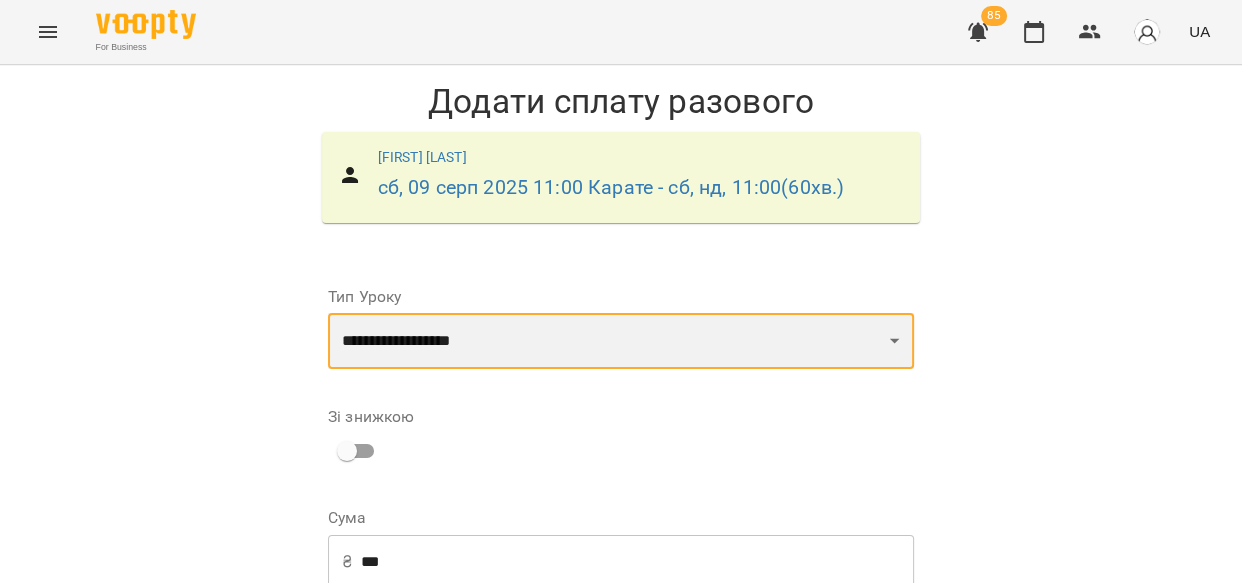 click on "**********" at bounding box center [621, 341] 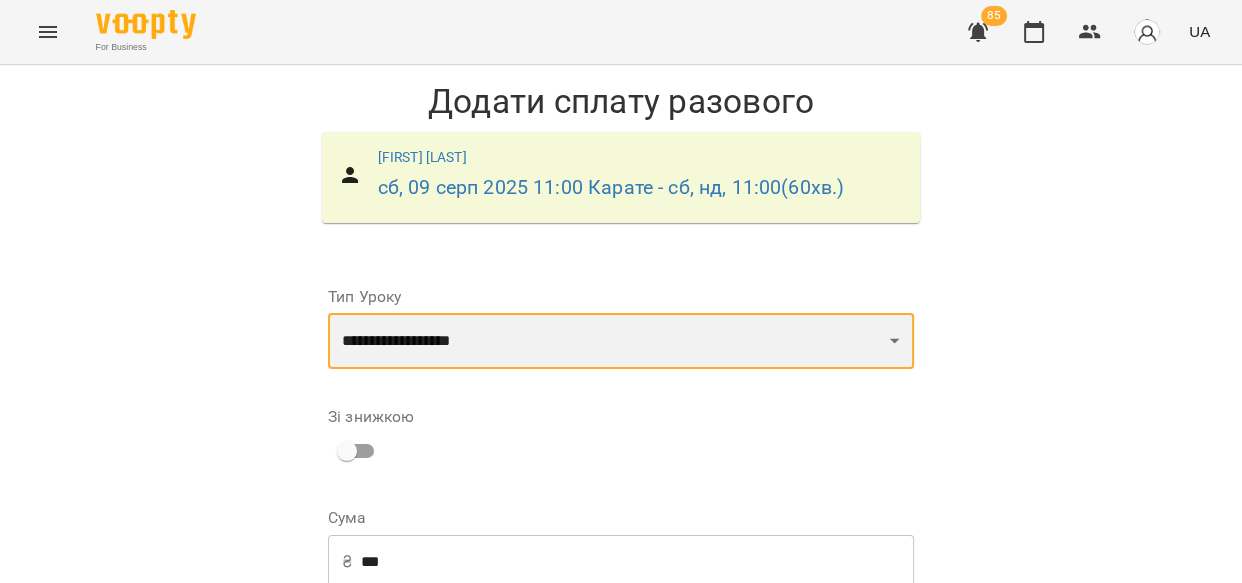 scroll, scrollTop: 334, scrollLeft: 0, axis: vertical 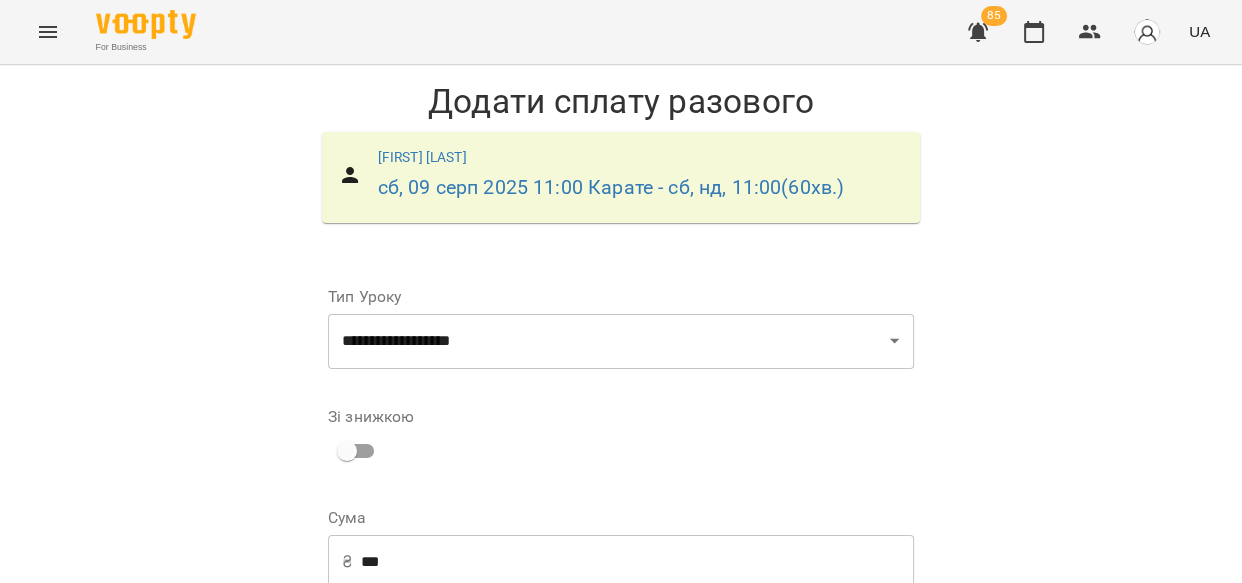 click on "**********" at bounding box center [769, 691] 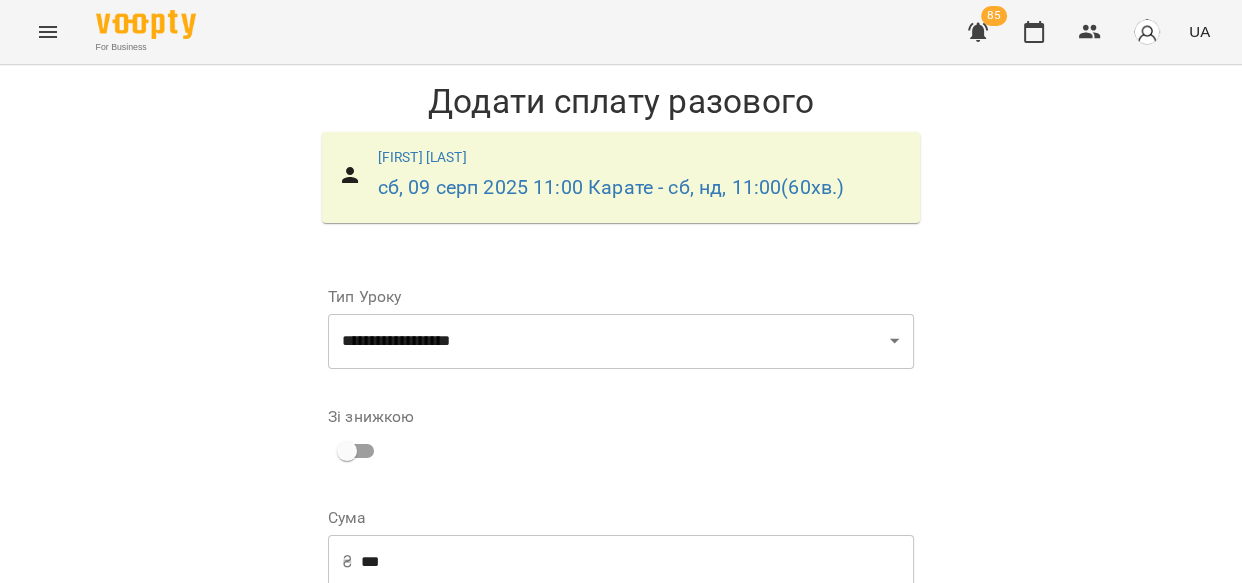scroll, scrollTop: 328, scrollLeft: 0, axis: vertical 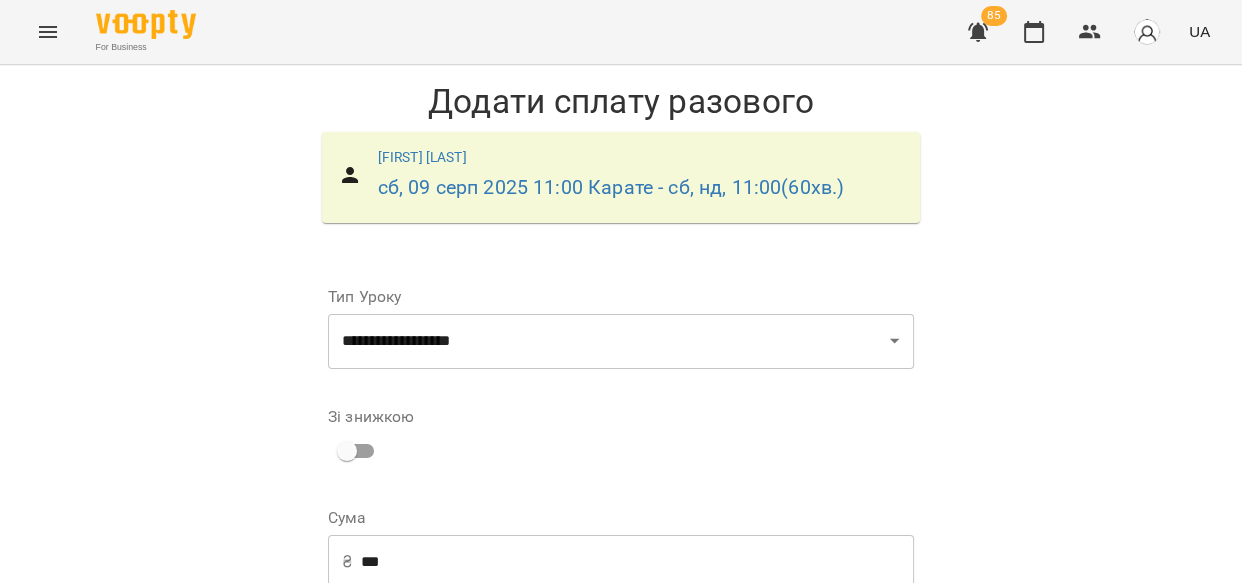 click on "Додати сплату разового" at bounding box center (787, 877) 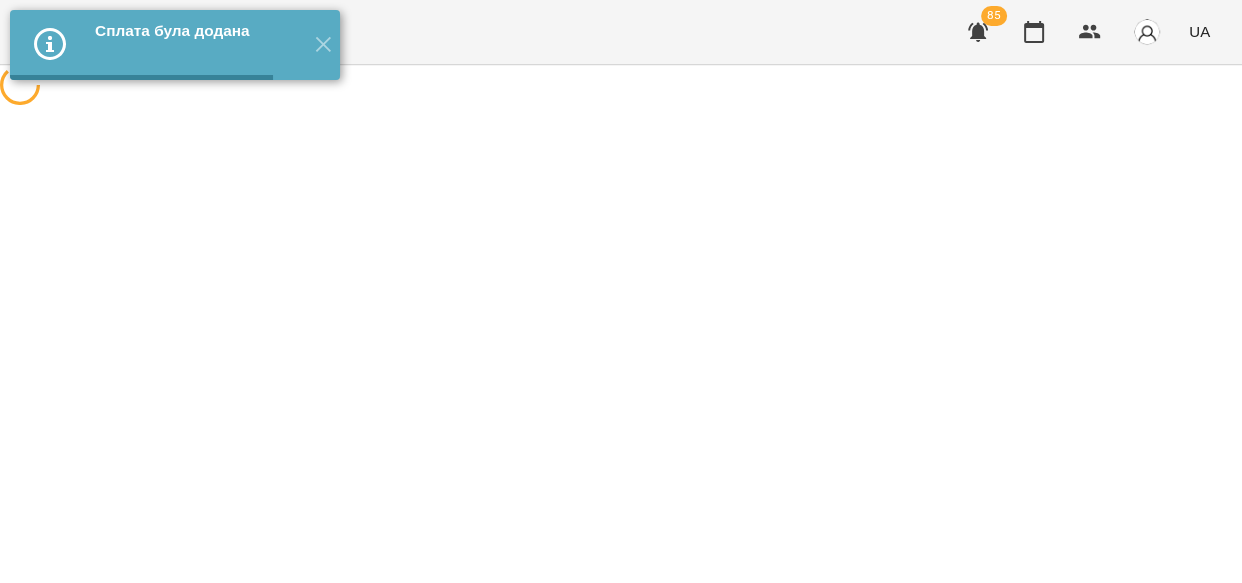 scroll, scrollTop: 0, scrollLeft: 0, axis: both 